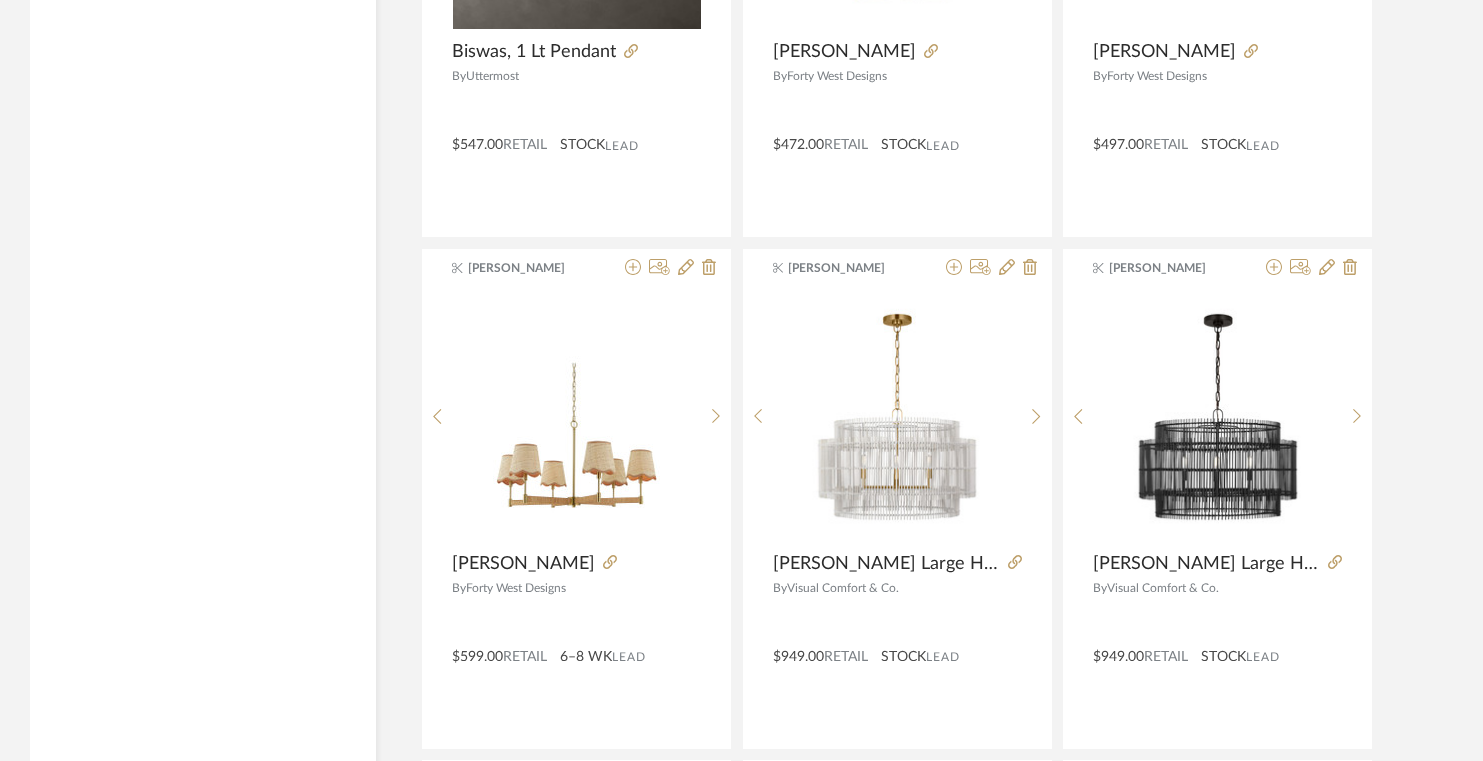 scroll, scrollTop: 0, scrollLeft: 0, axis: both 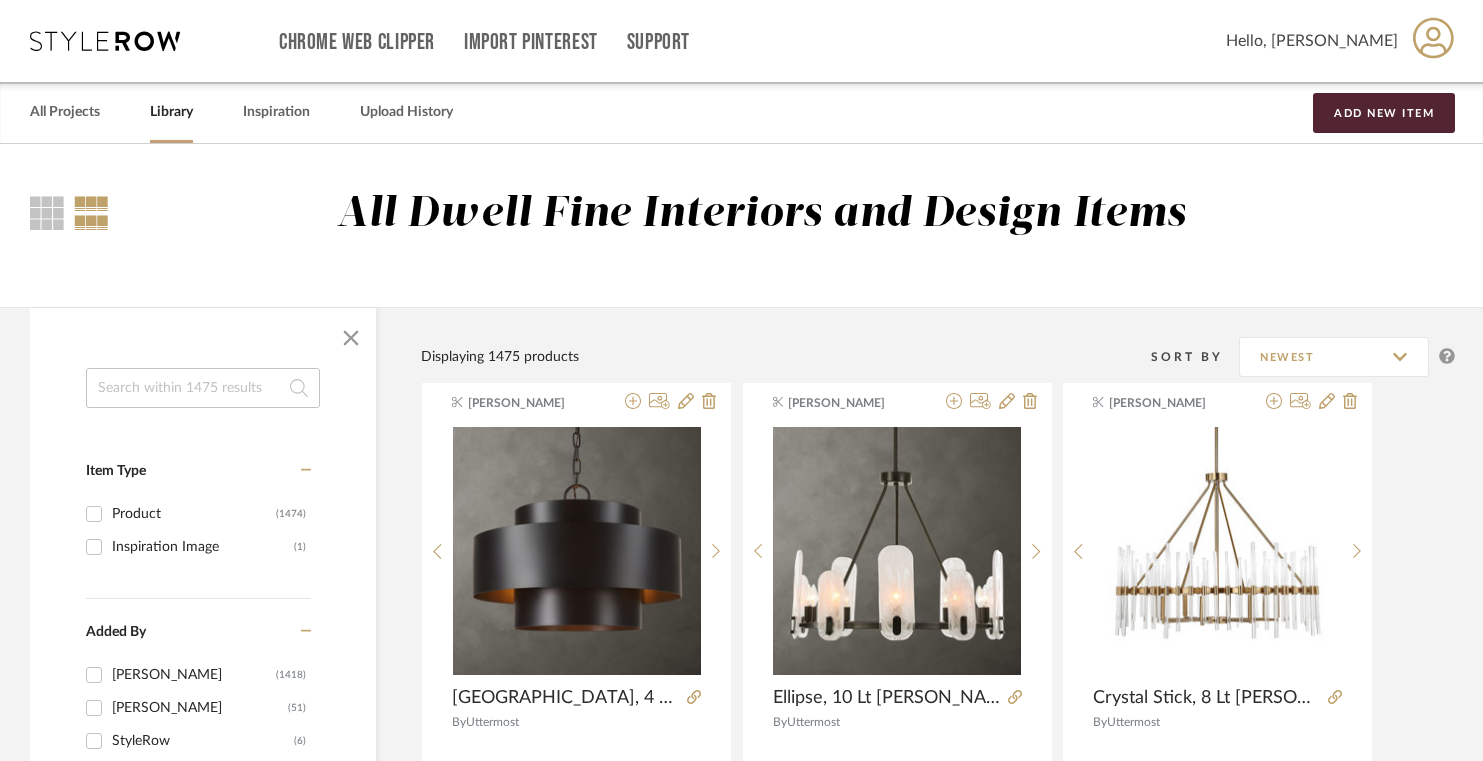 click on "Library" at bounding box center (171, 112) 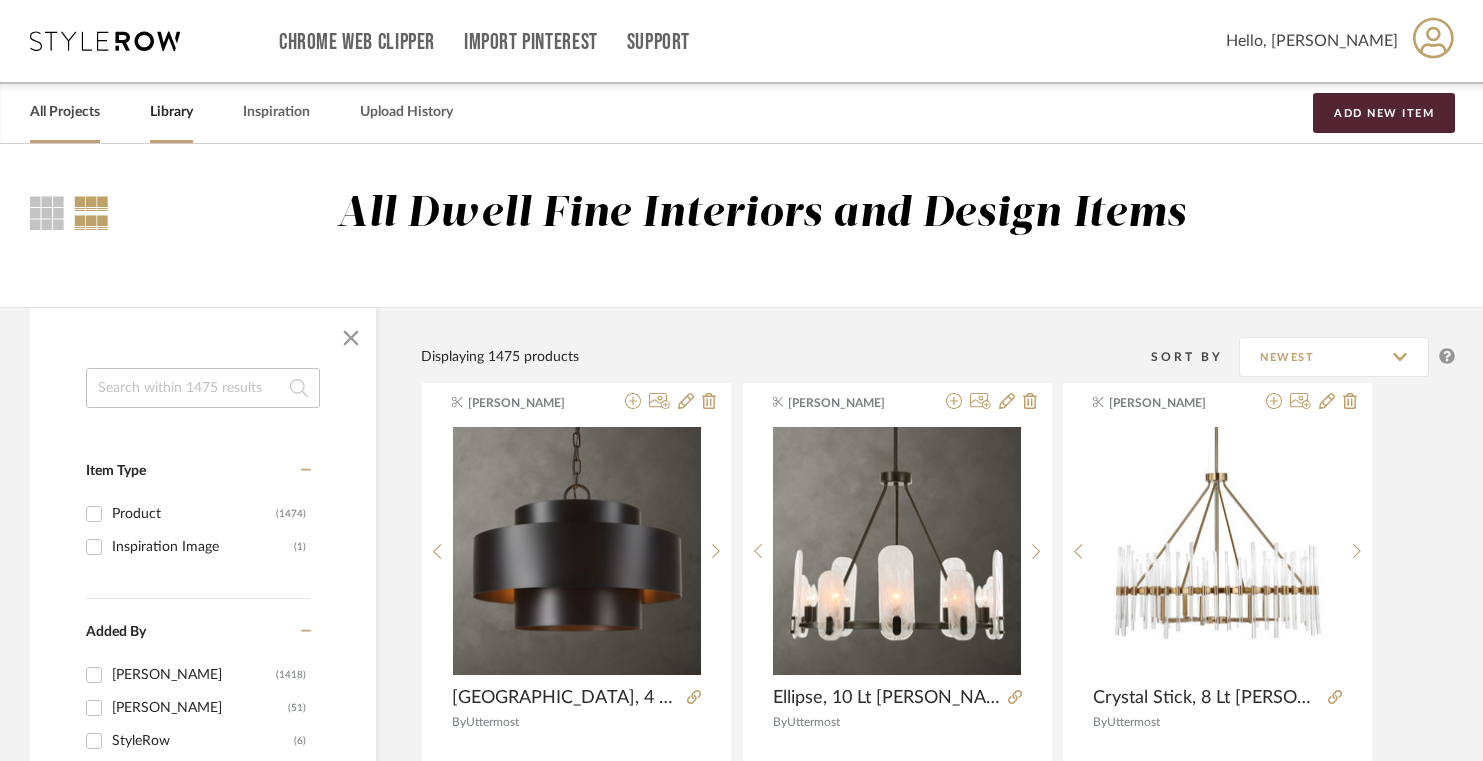 click on "All Projects" at bounding box center (65, 112) 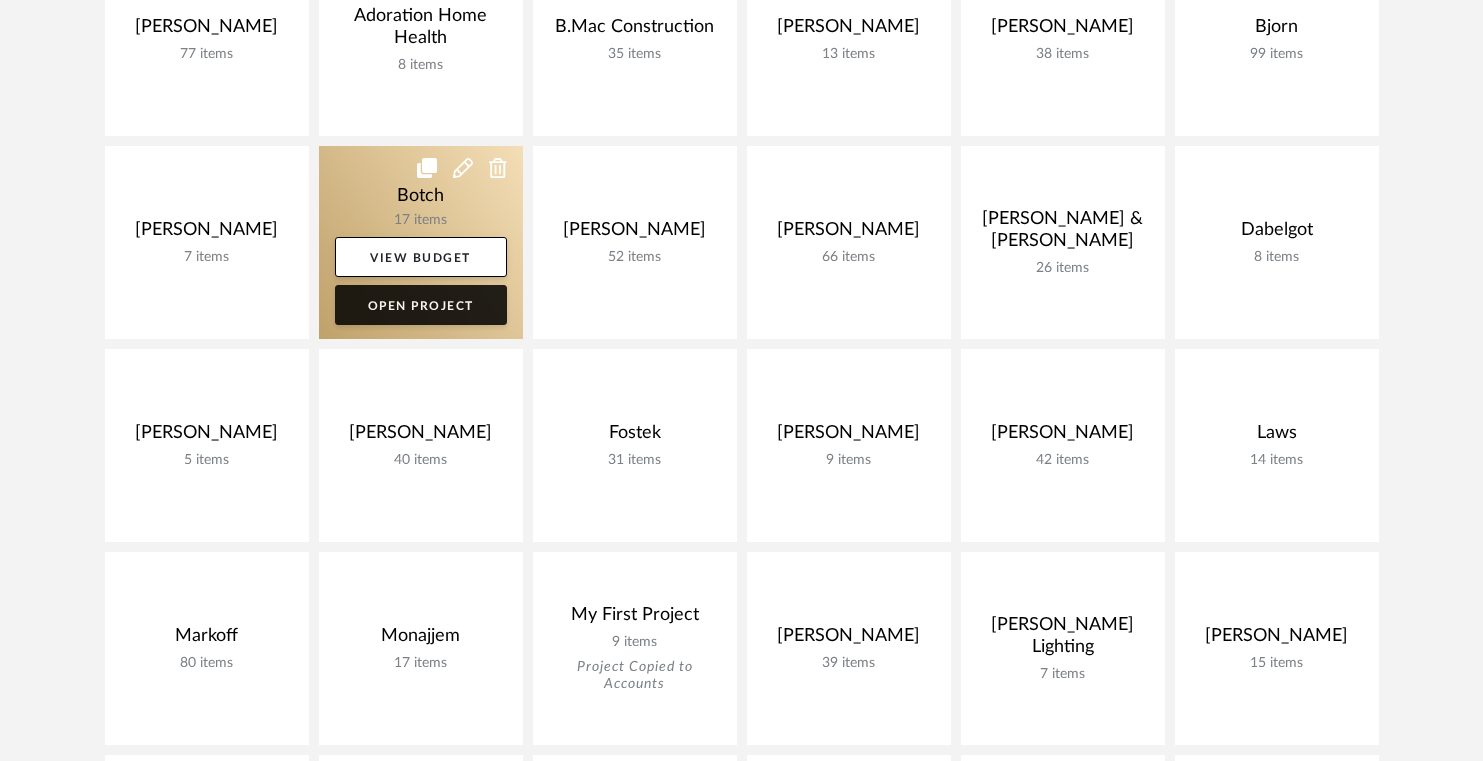 scroll, scrollTop: 561, scrollLeft: 0, axis: vertical 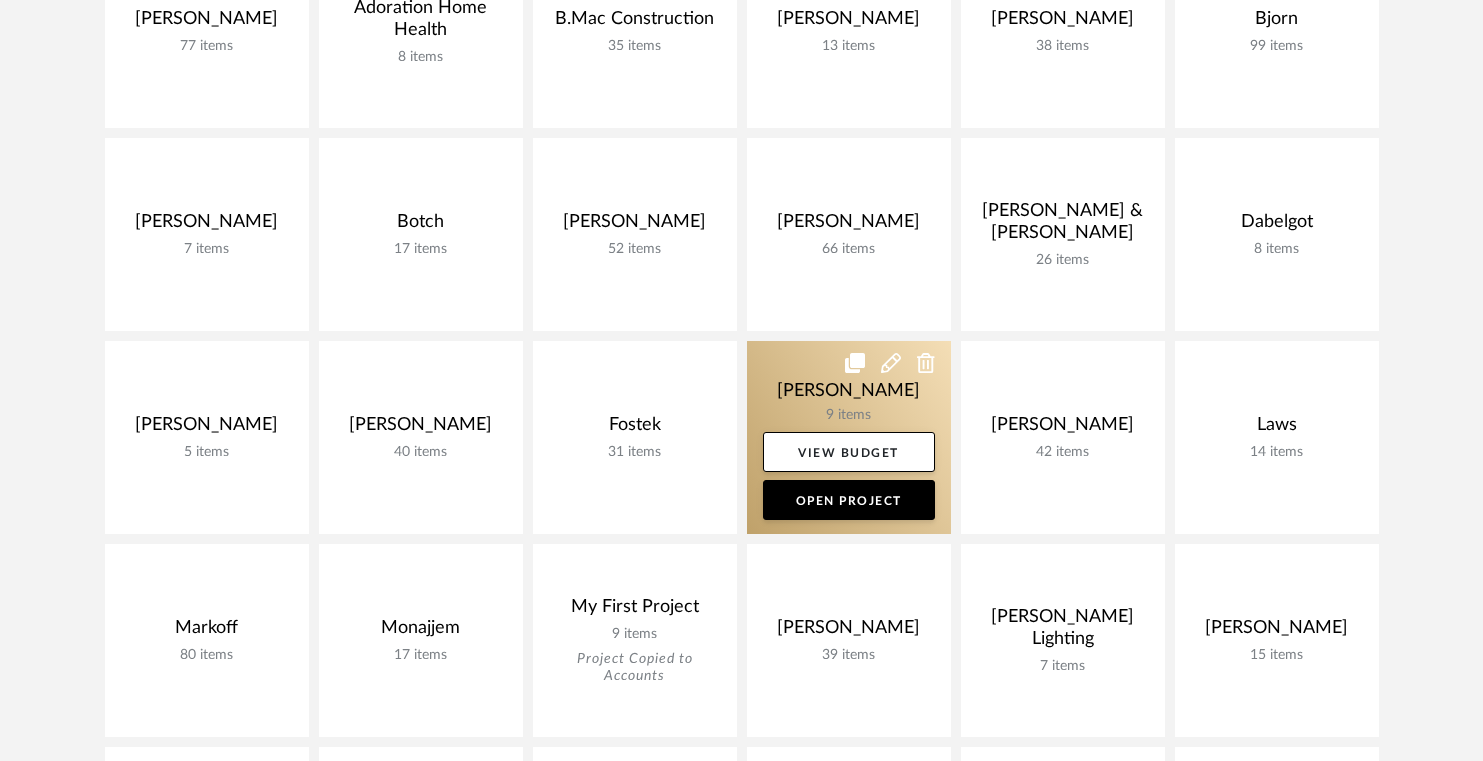 click 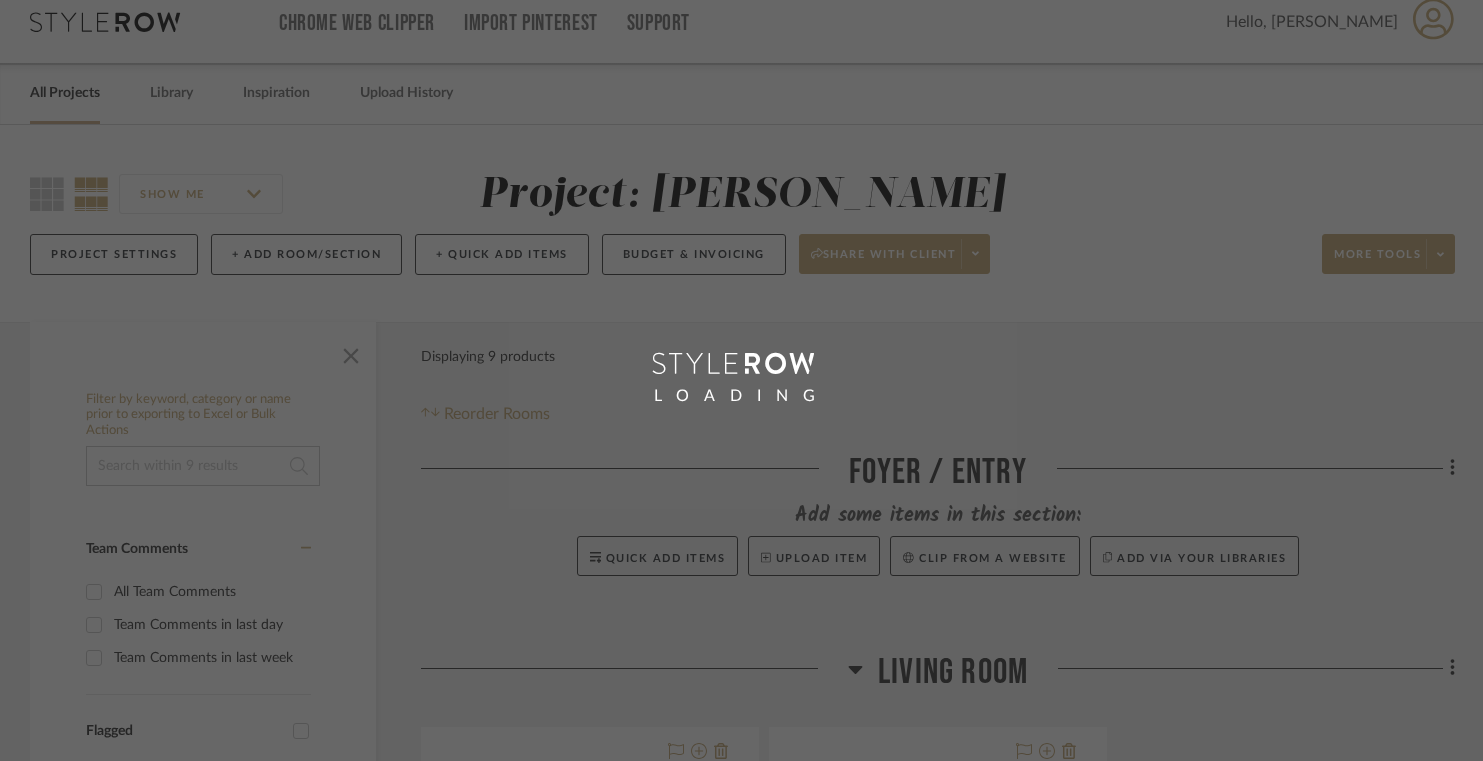 scroll, scrollTop: 0, scrollLeft: 0, axis: both 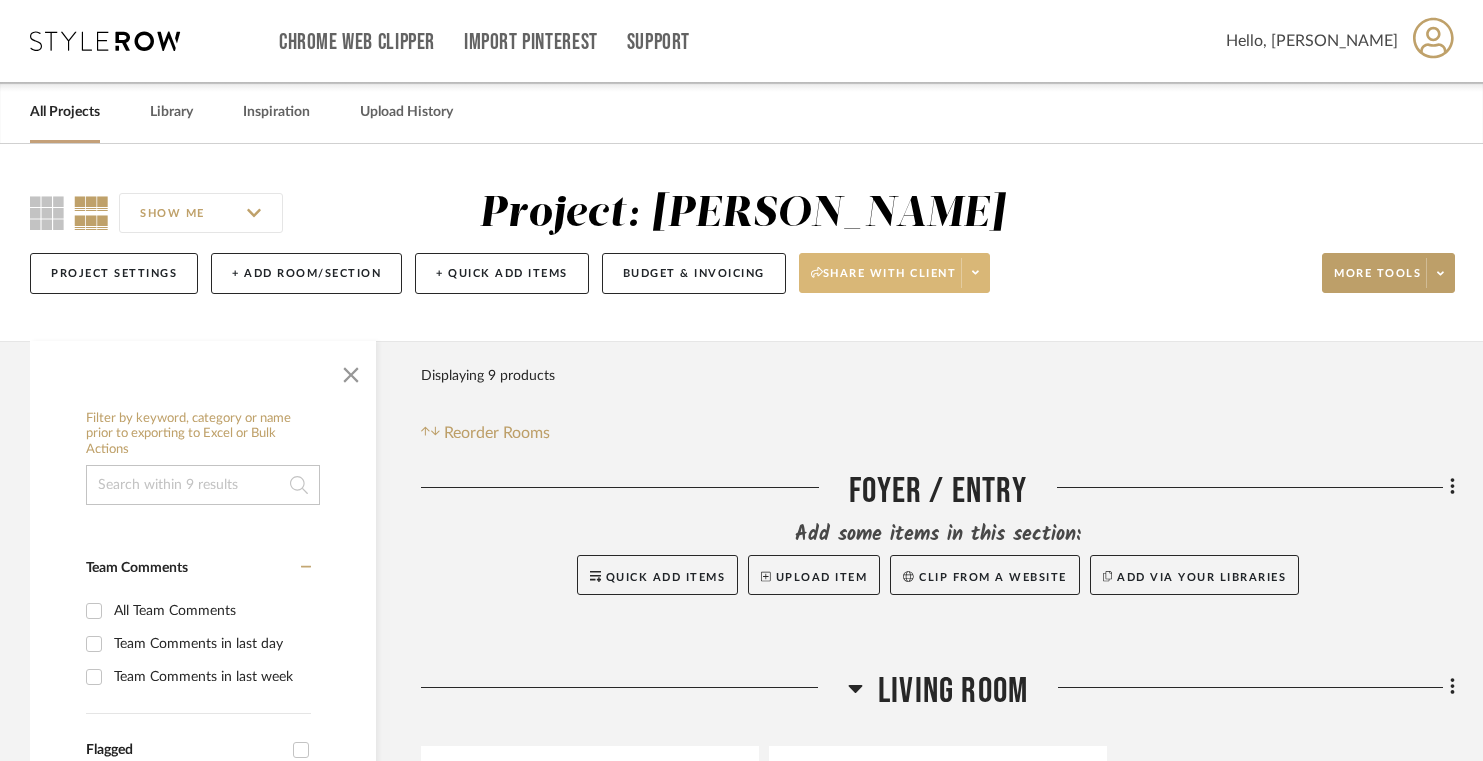 click on "Share with client" 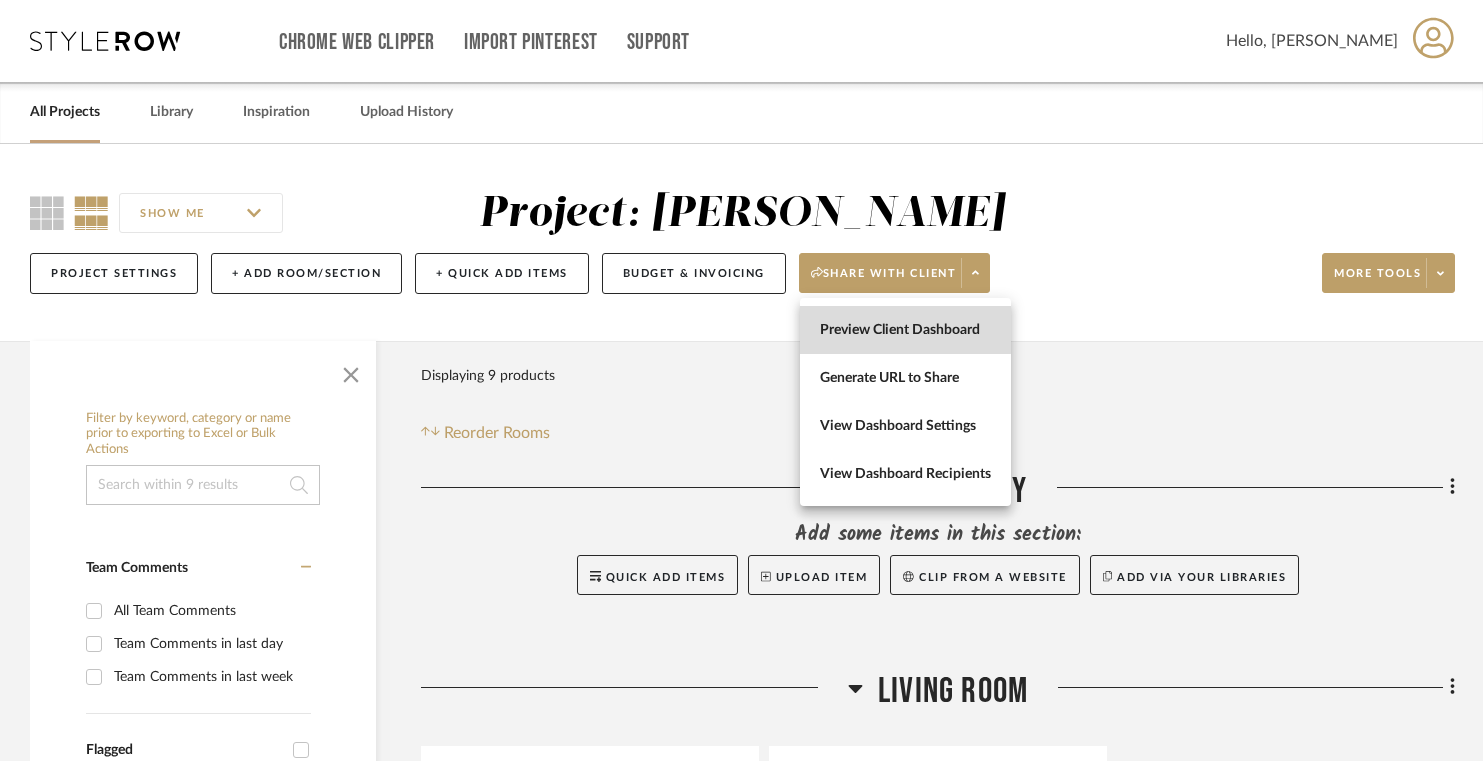 click on "Preview Client Dashboard" at bounding box center [905, 330] 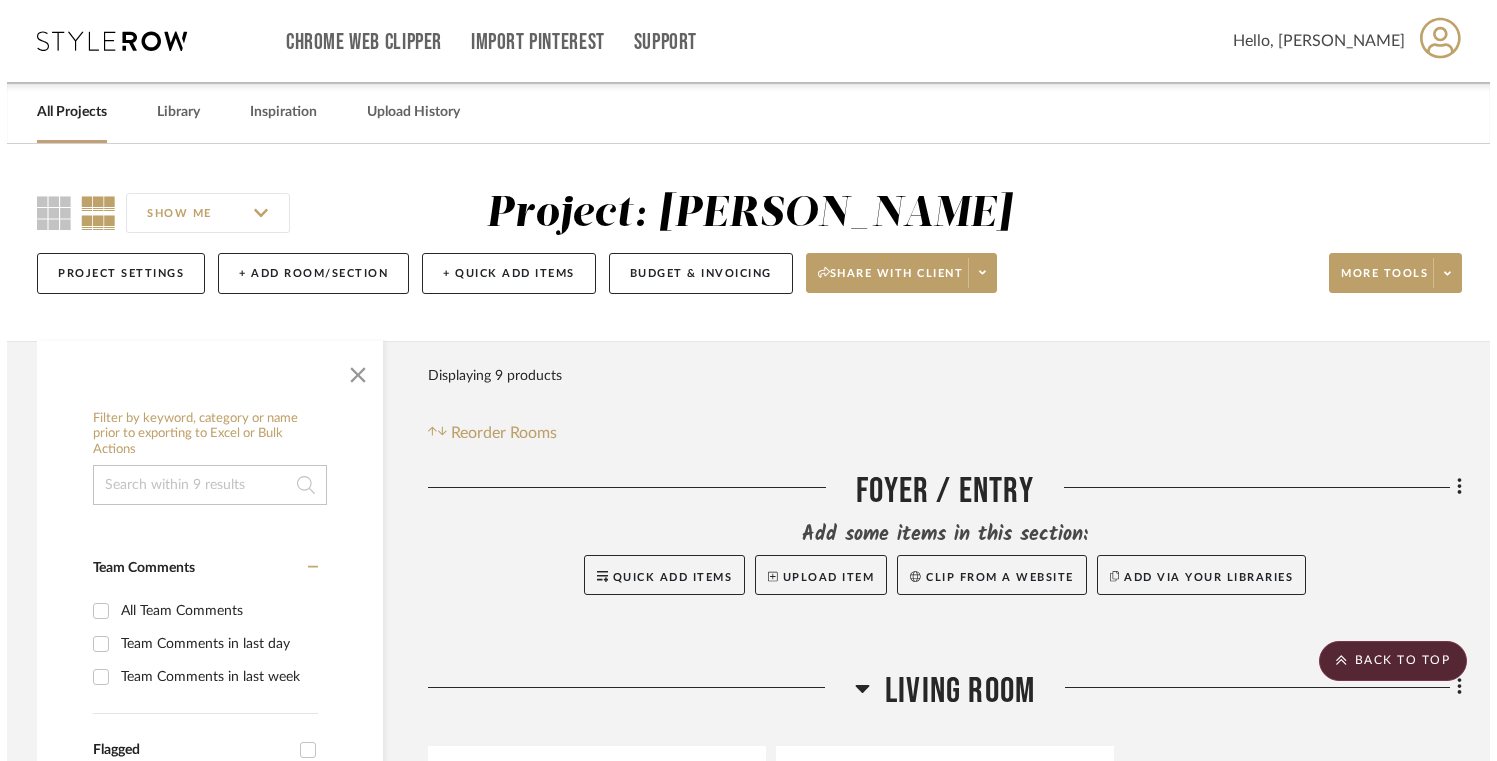 scroll, scrollTop: 0, scrollLeft: 0, axis: both 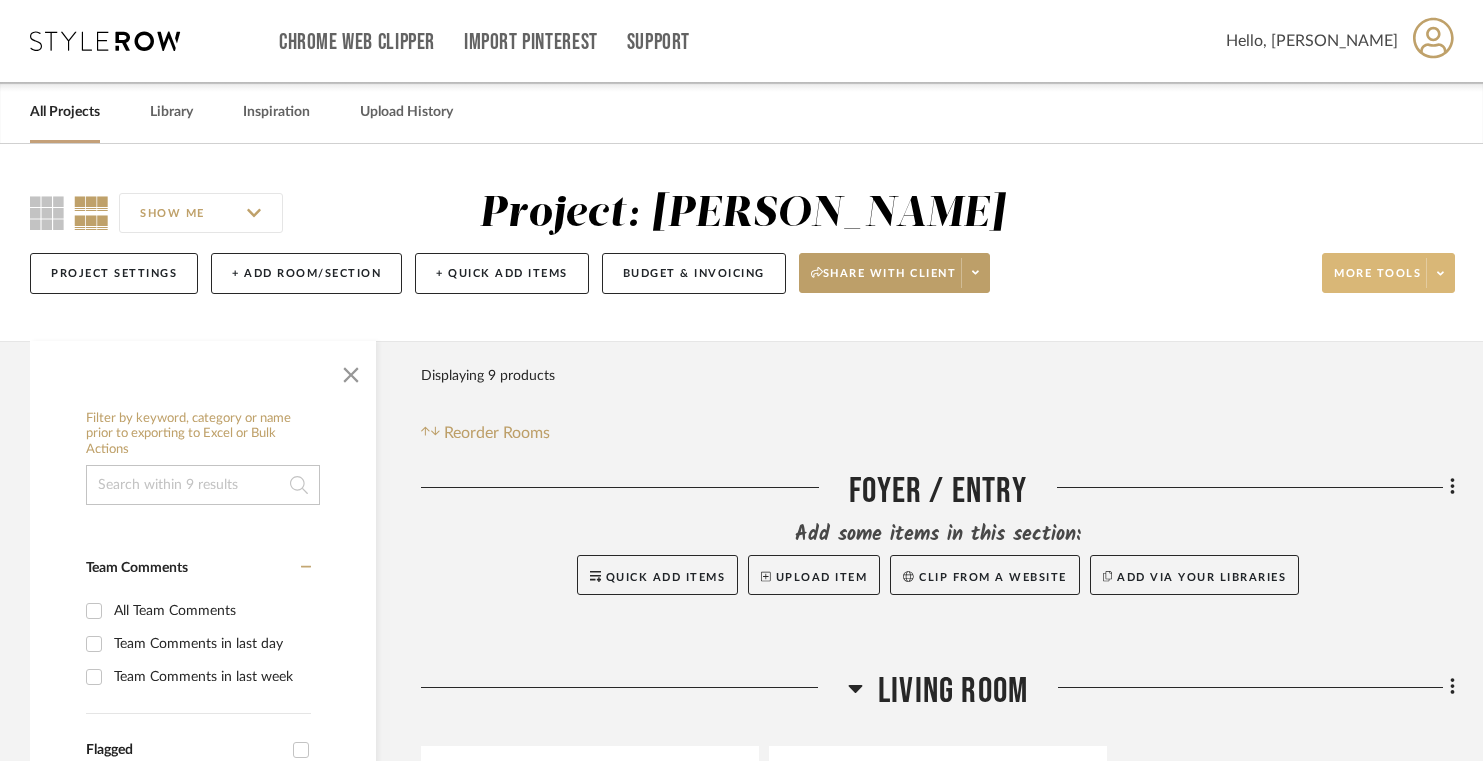 click on "More tools" 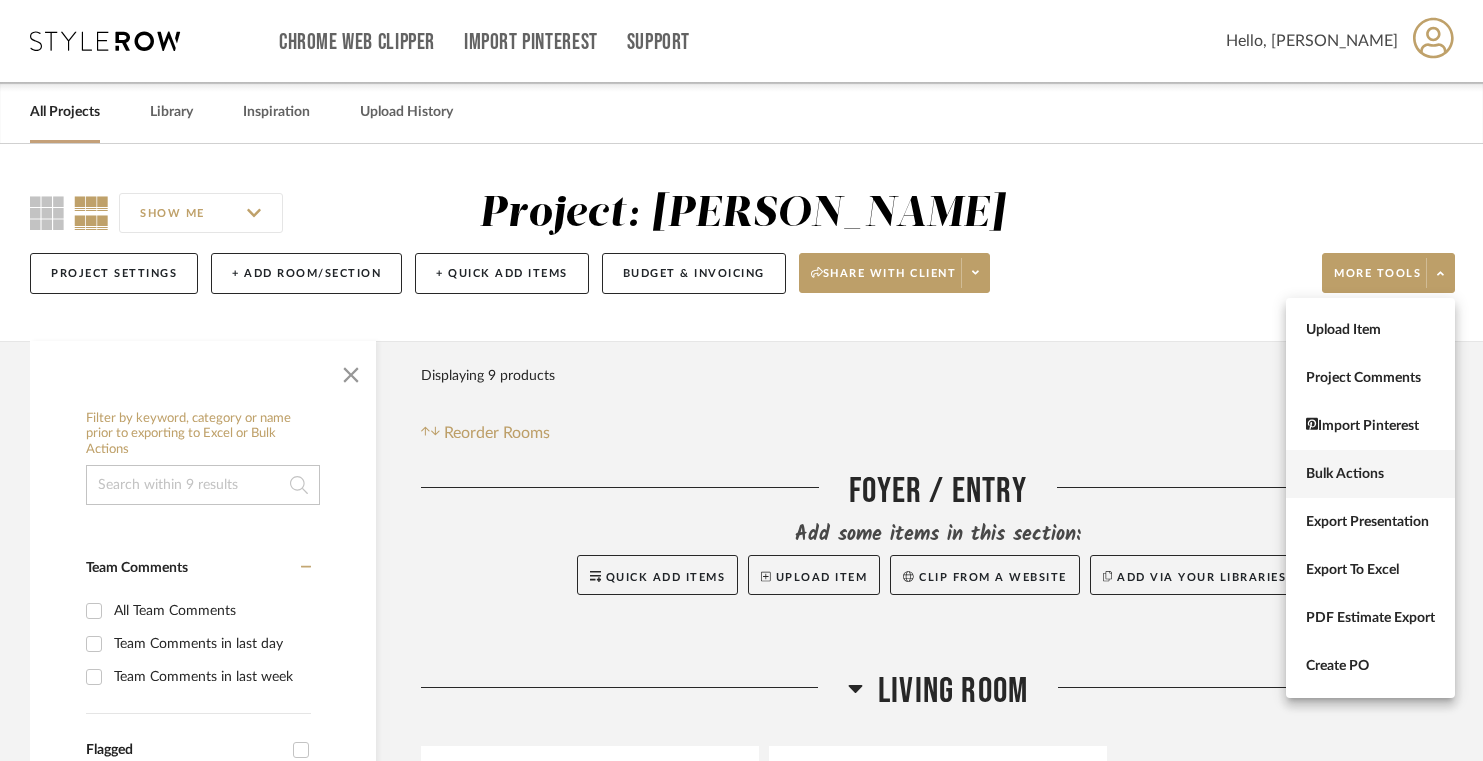 click on "Bulk Actions" at bounding box center [1370, 474] 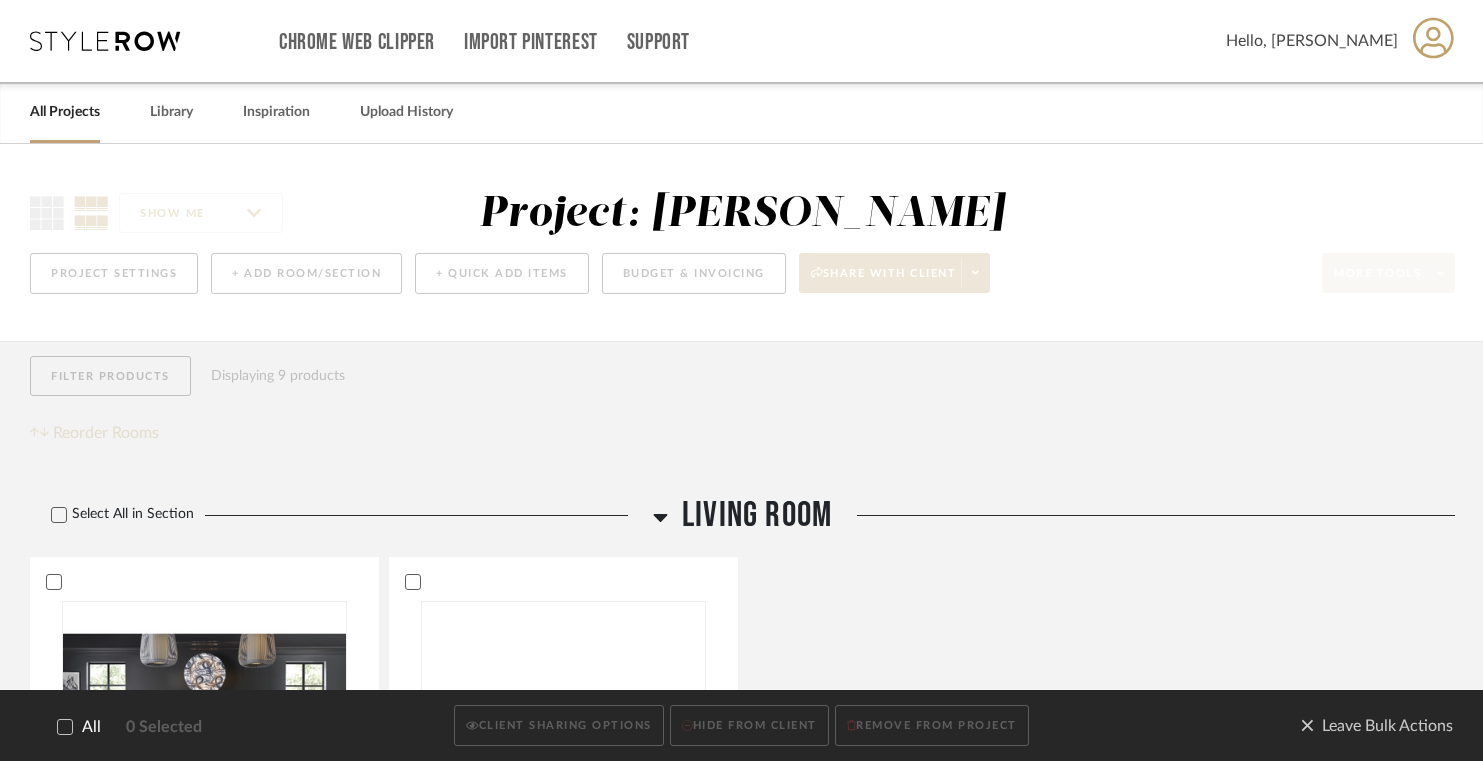 click 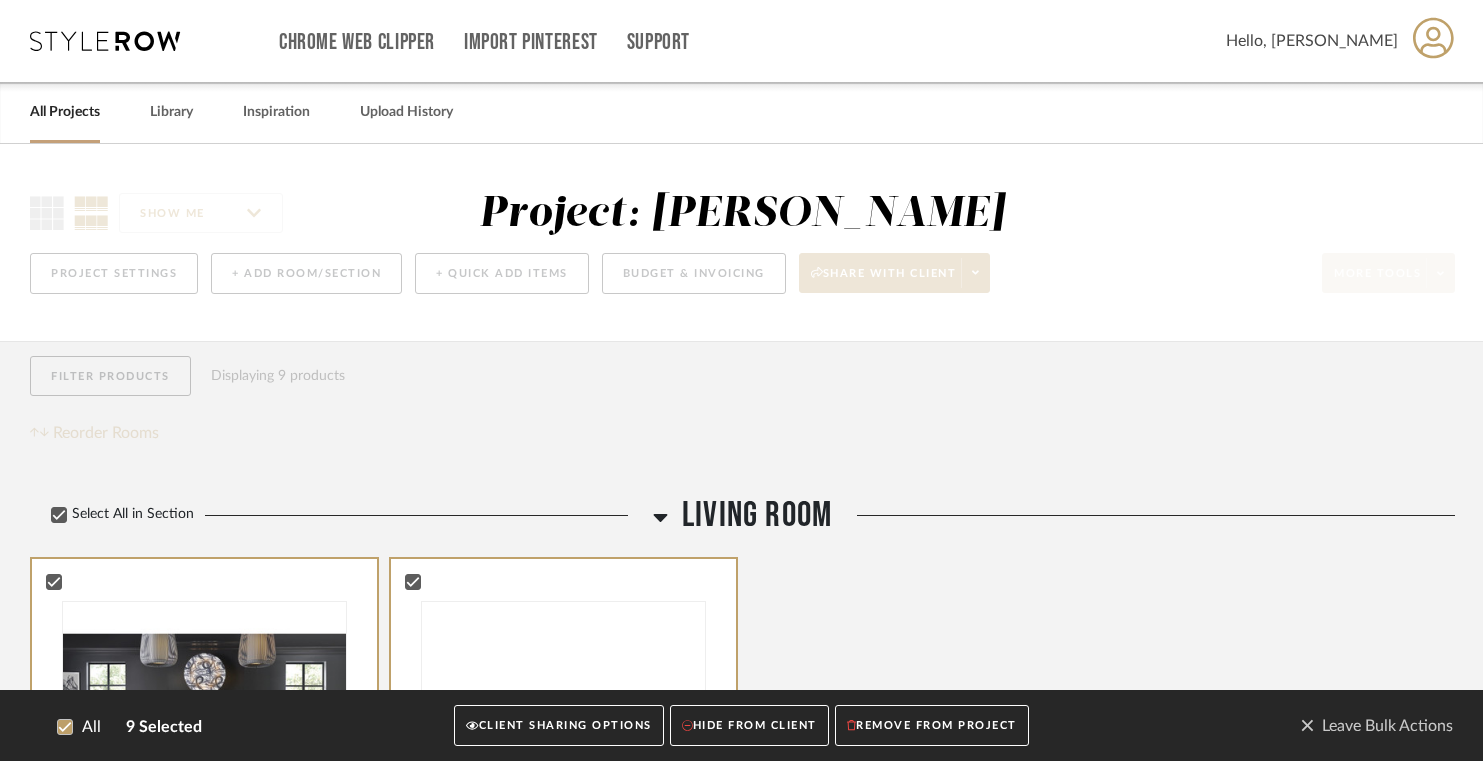 click on "CLIENT SHARING OPTIONS" 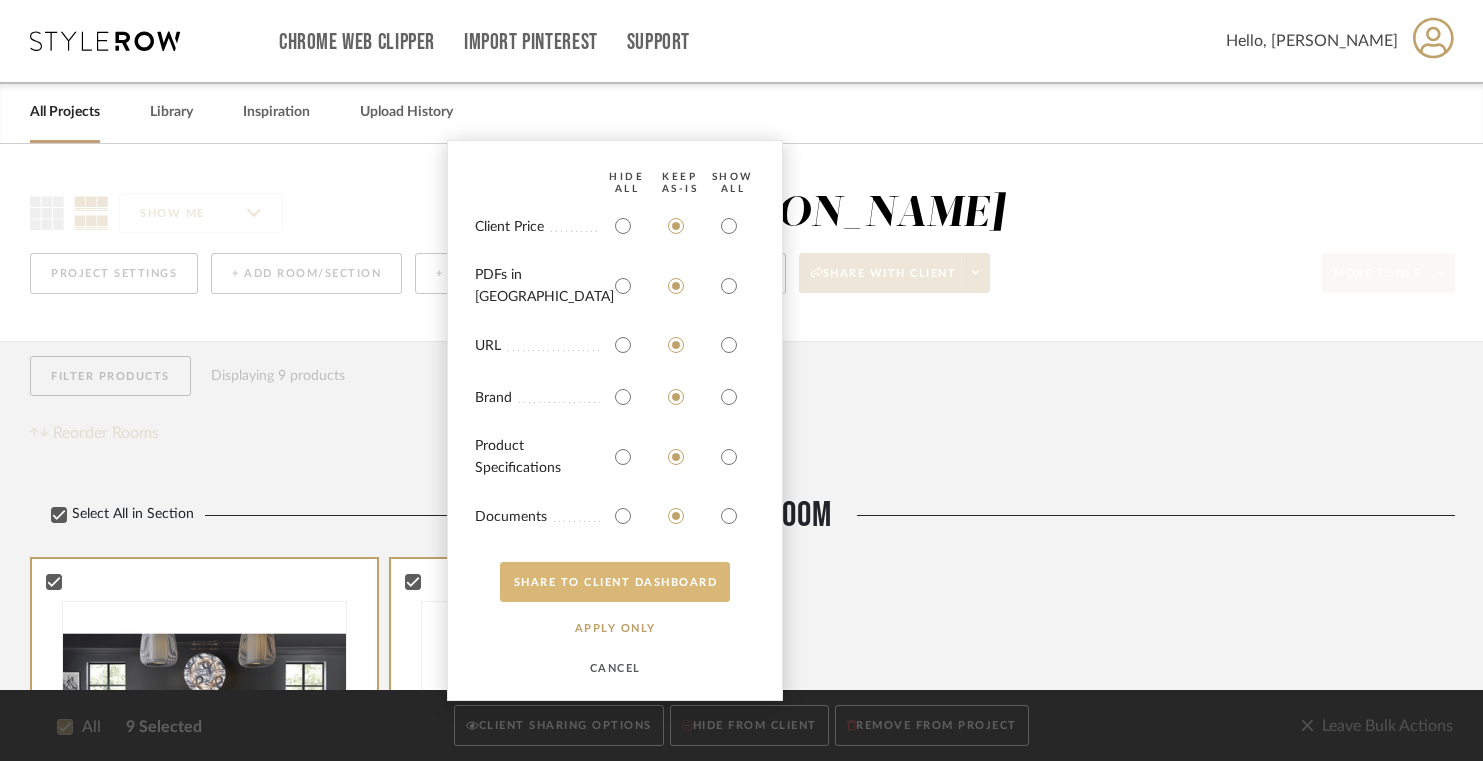 click on "SHARE TO CLIENT Dashboard" at bounding box center [615, 582] 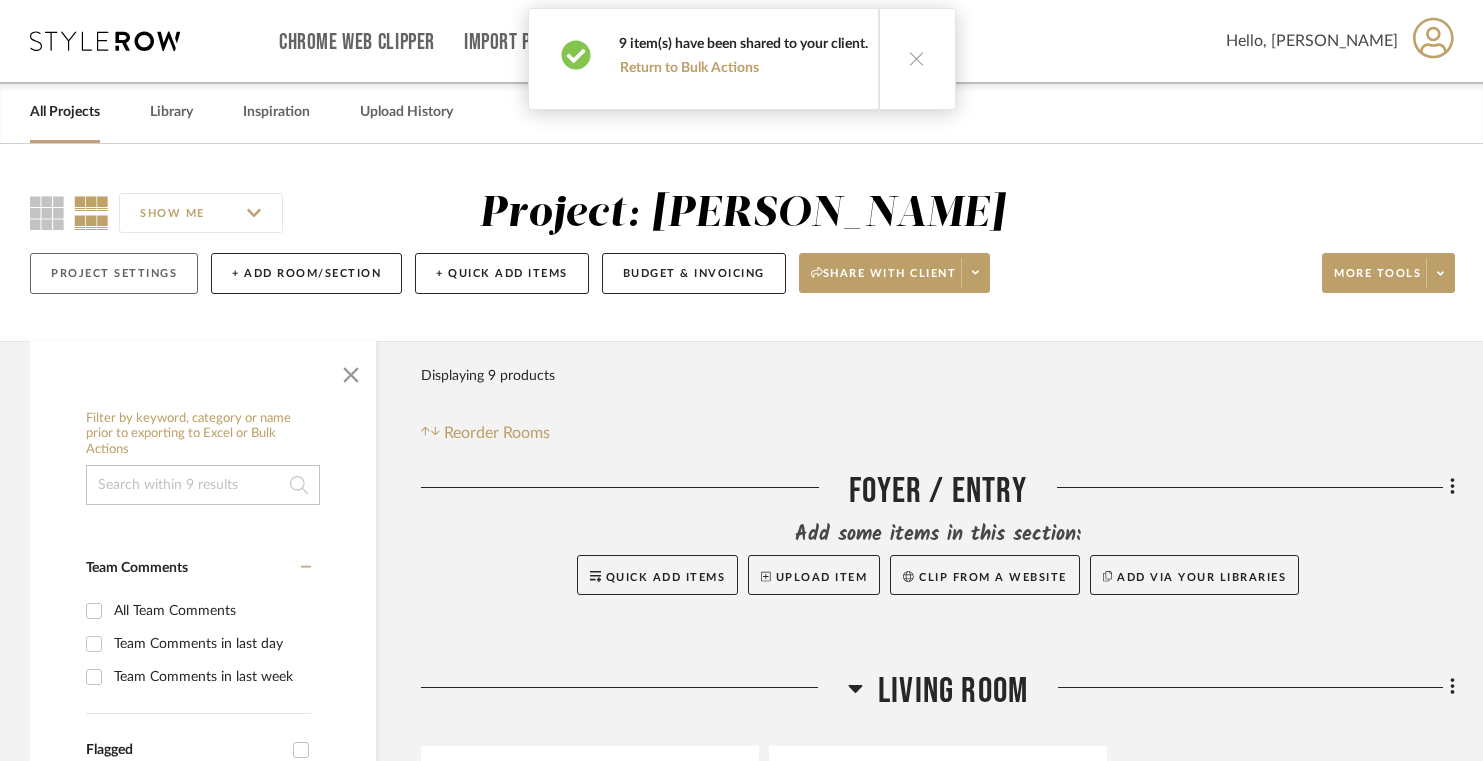 click on "Project Settings" 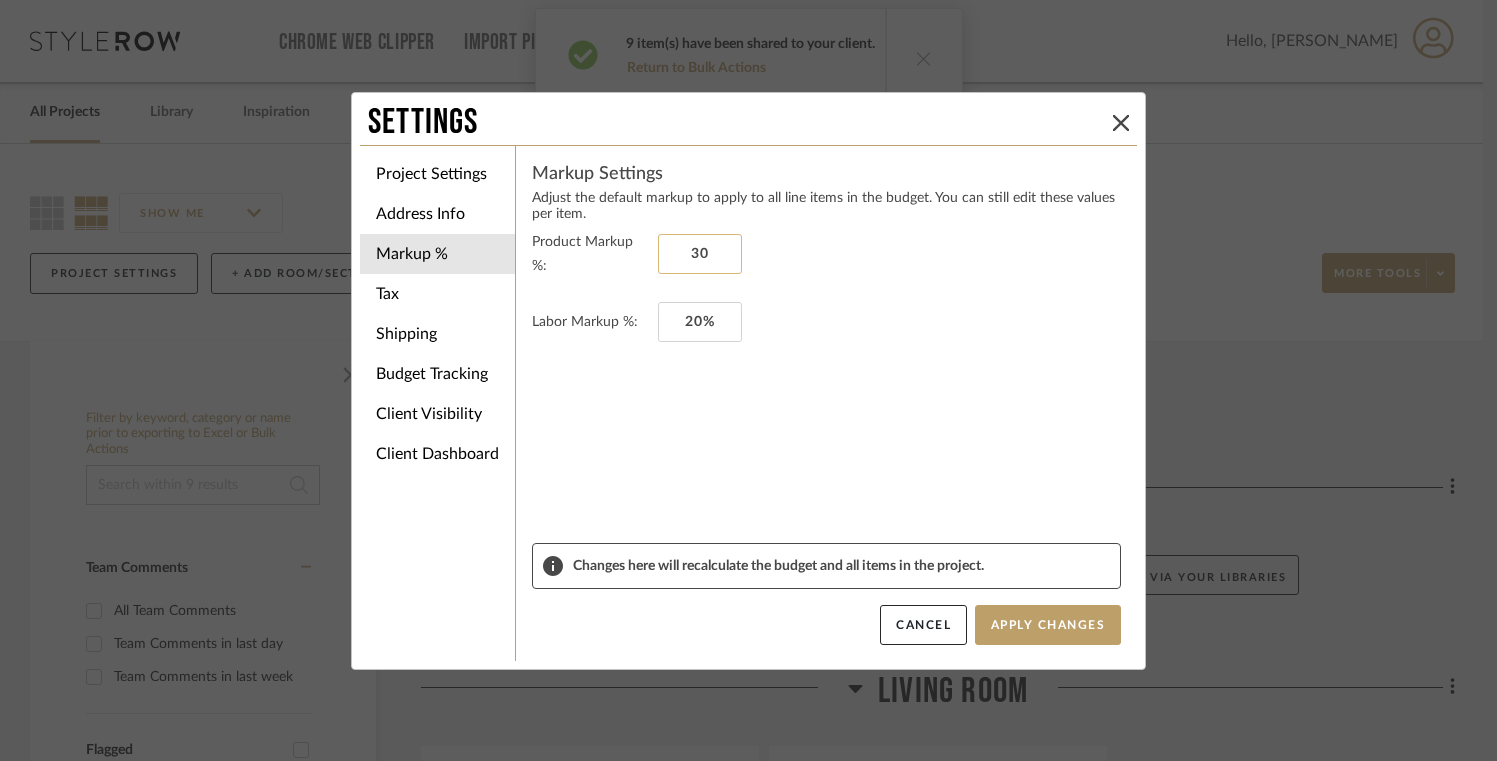 click on "30" at bounding box center [700, 254] 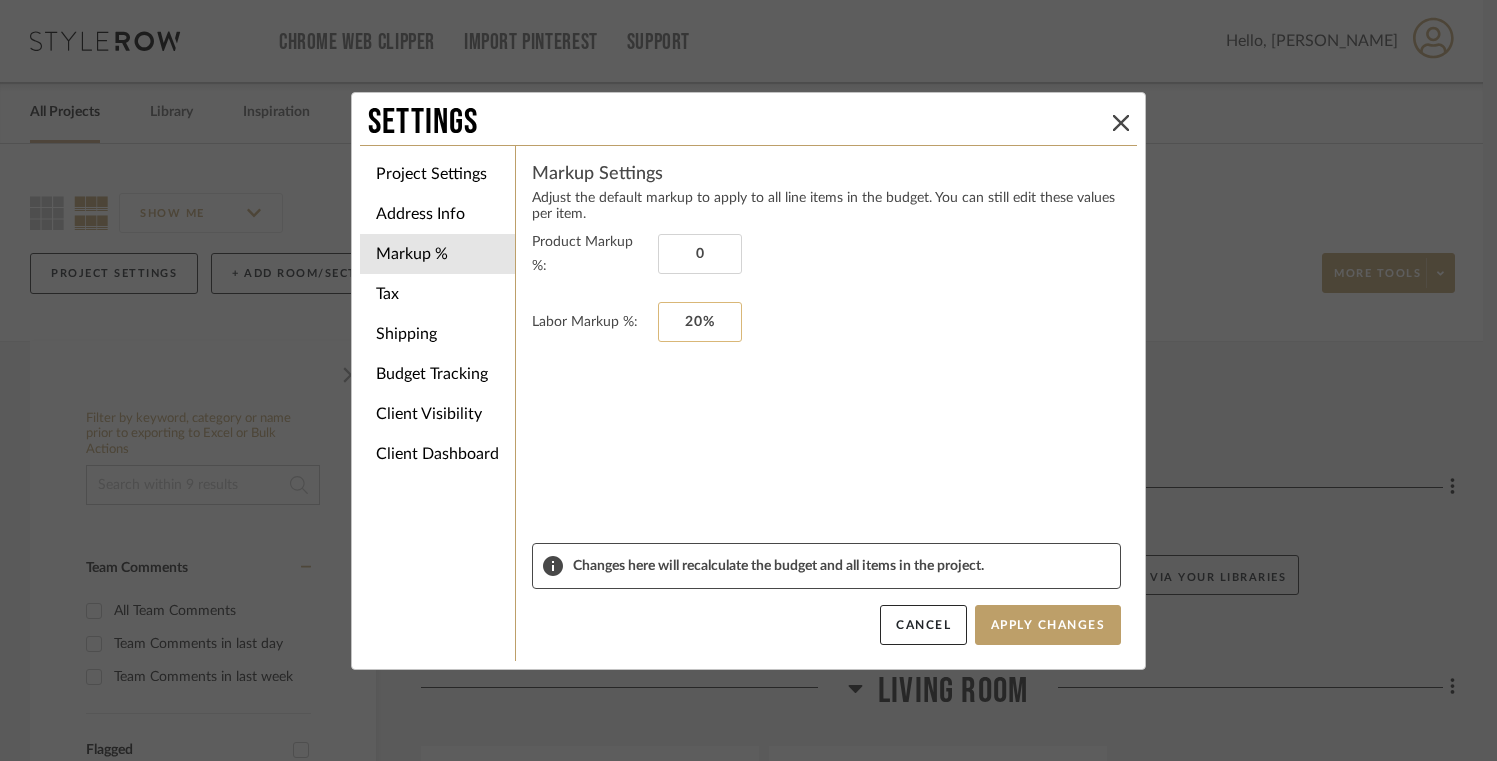 type on "0%" 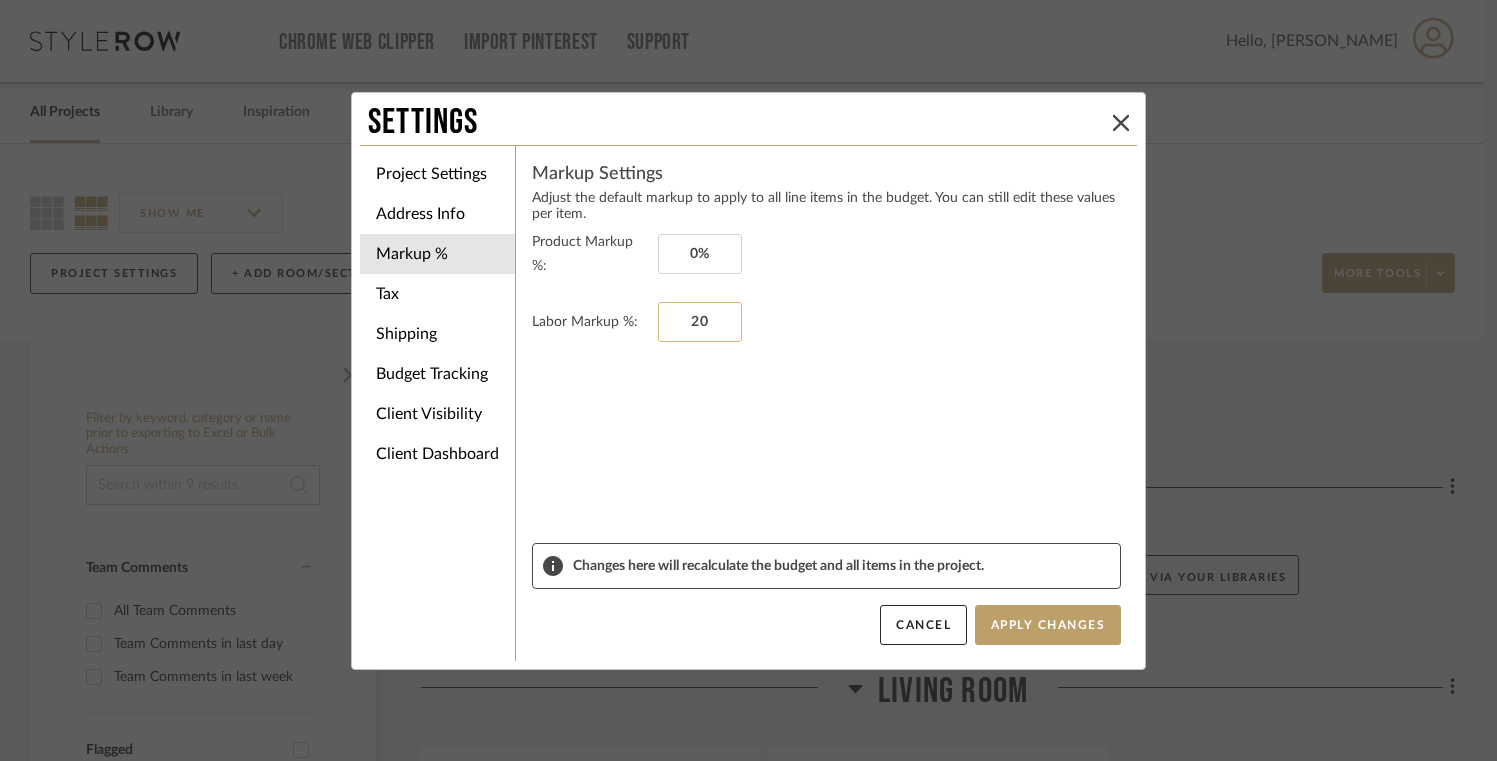 click on "20" at bounding box center (700, 322) 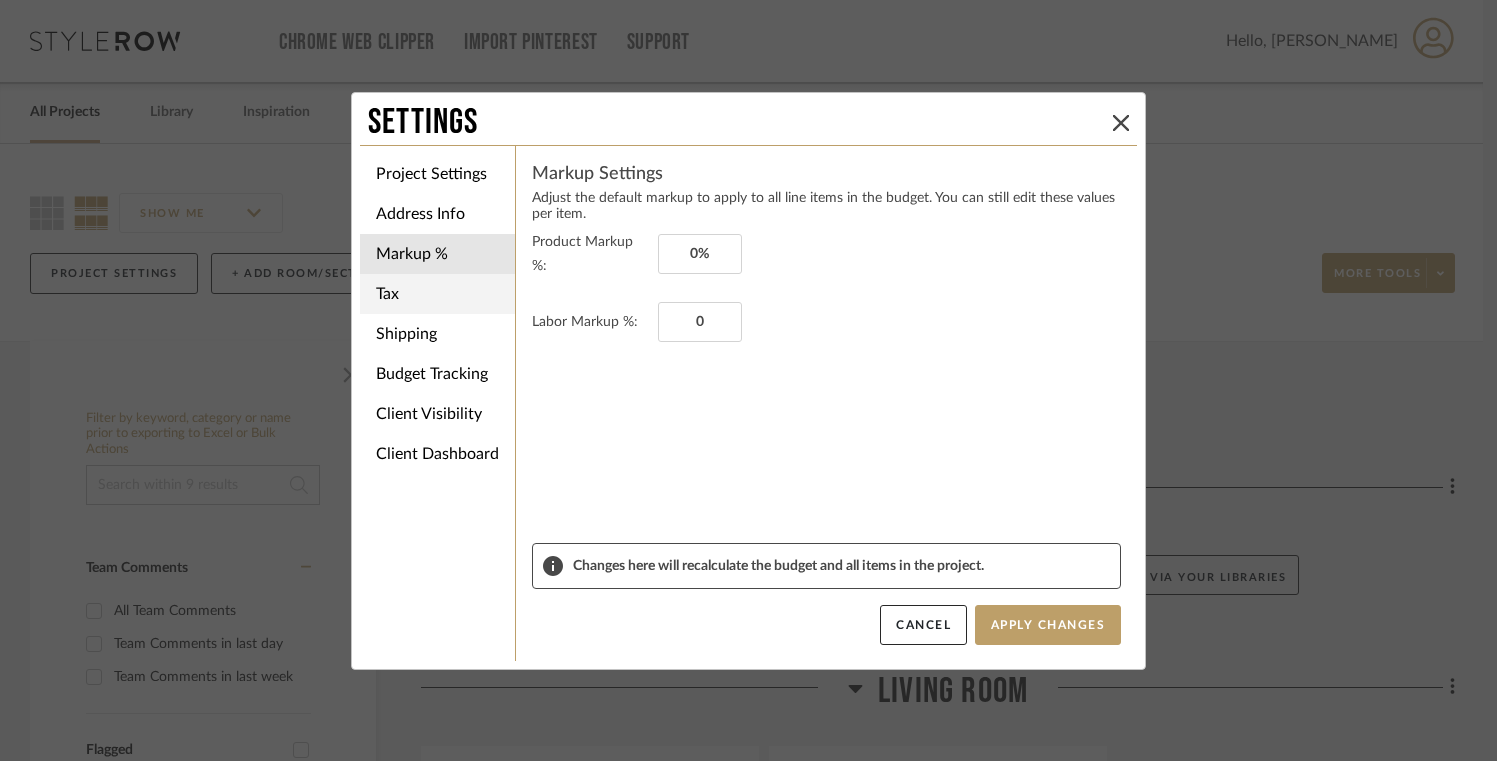 type on "0%" 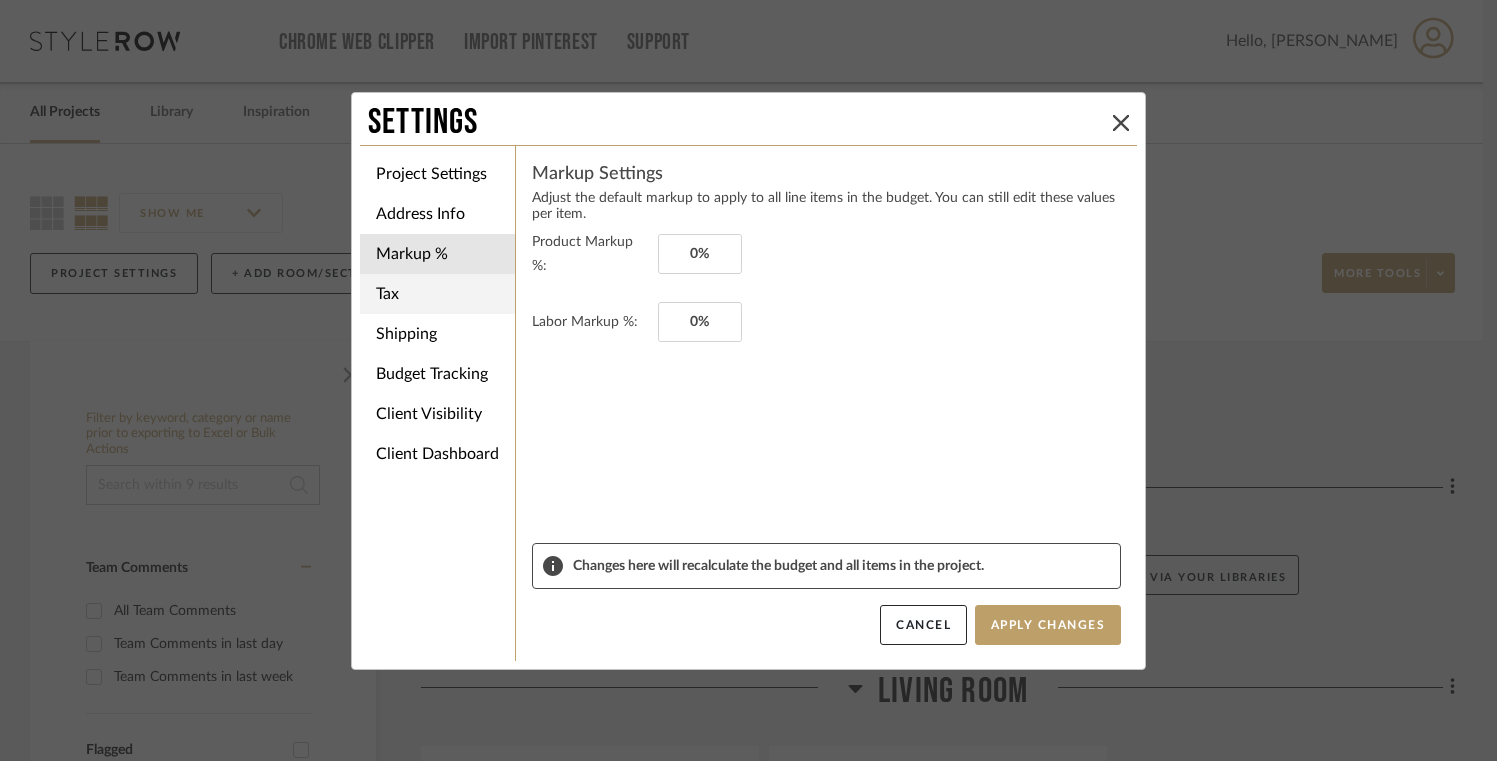 click on "Tax" at bounding box center [437, 294] 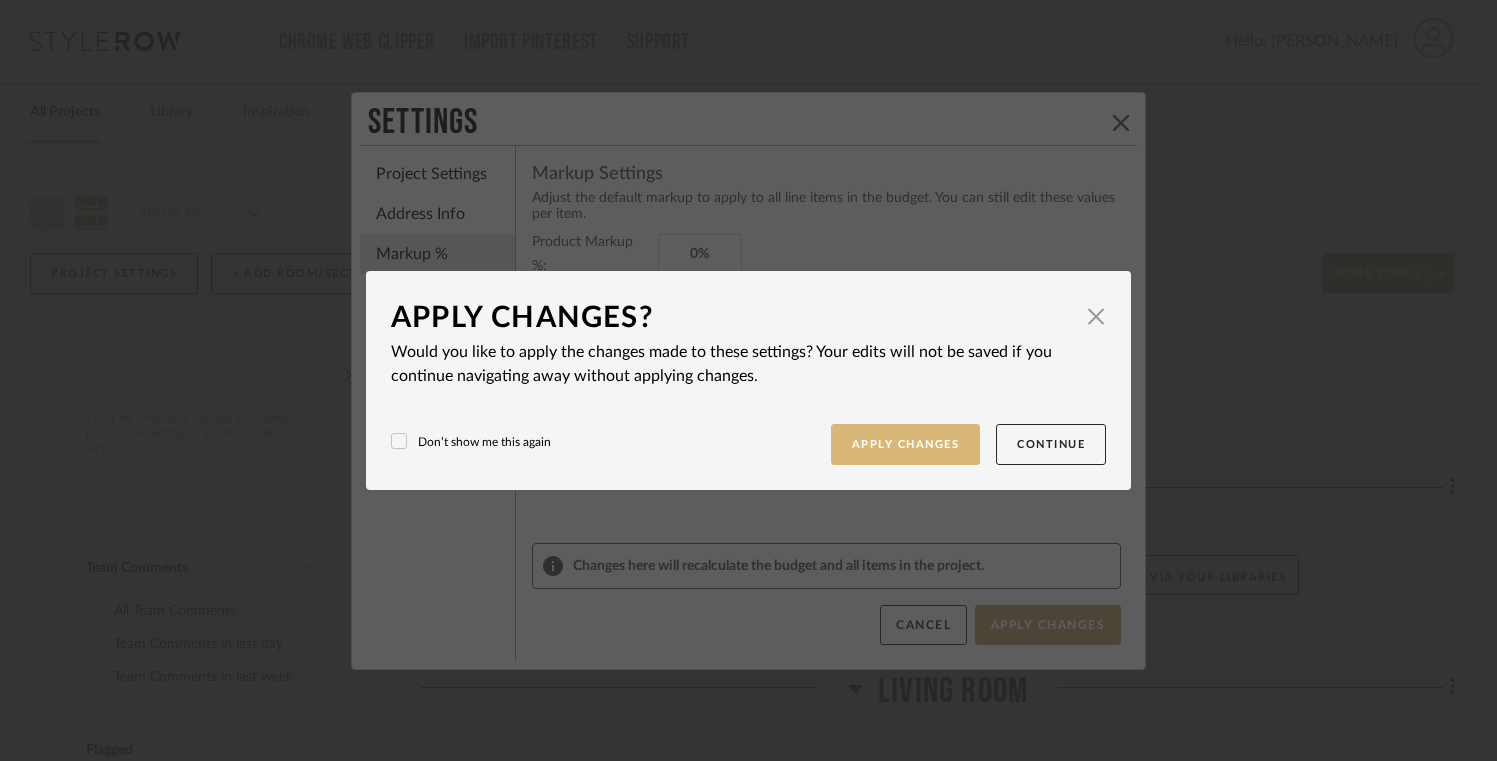 click on "Apply Changes" at bounding box center [906, 444] 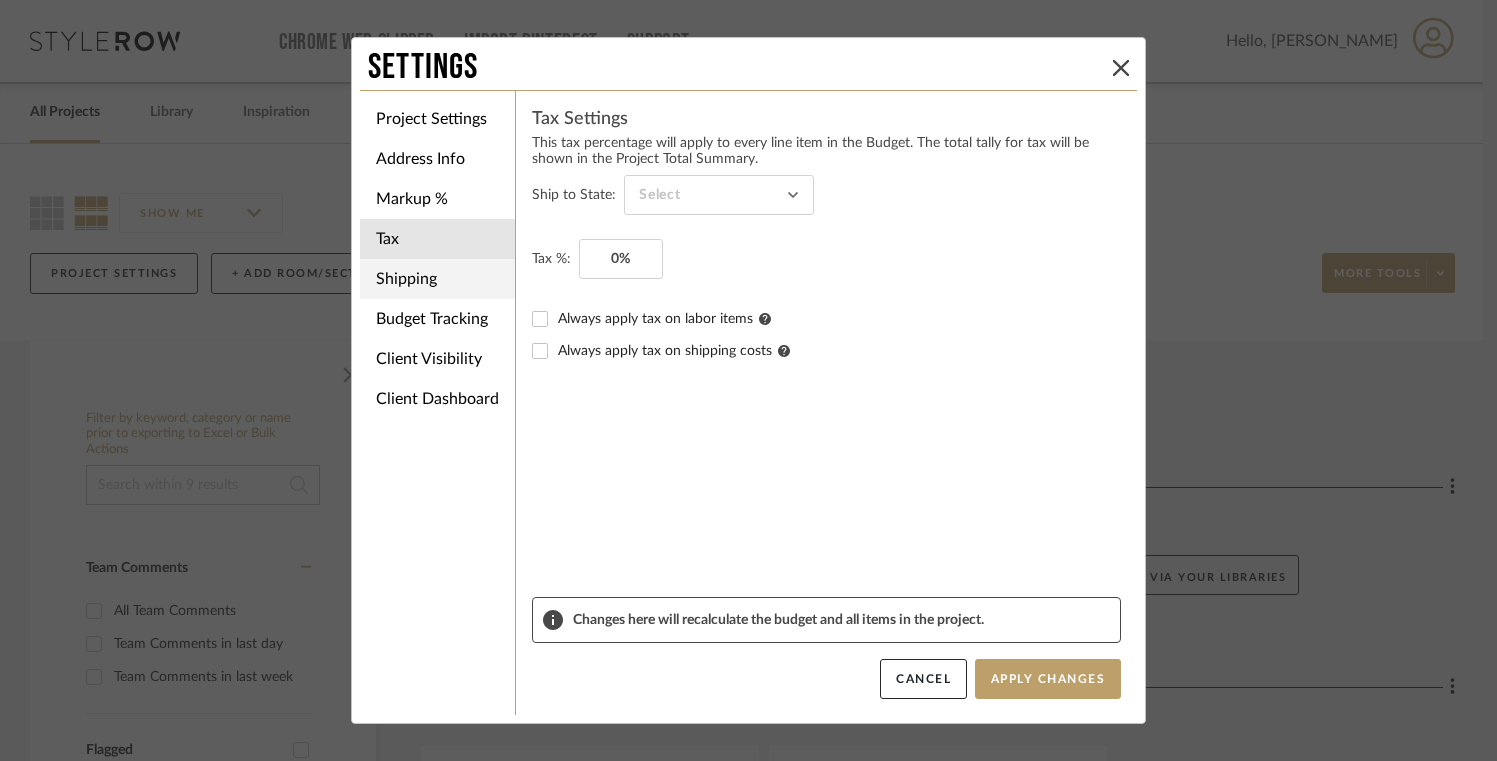 click on "Shipping" at bounding box center [437, 279] 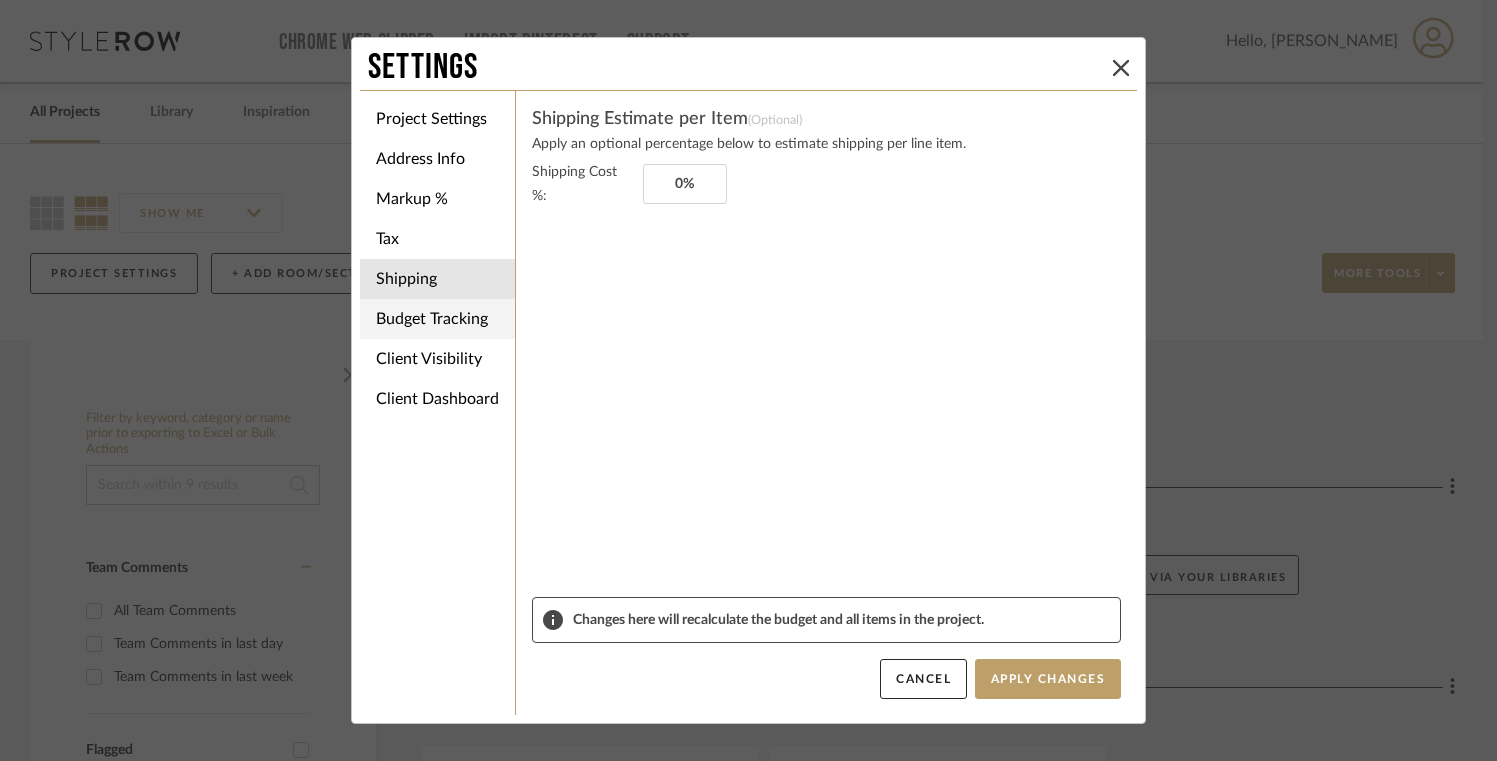 click on "Budget Tracking" at bounding box center (437, 319) 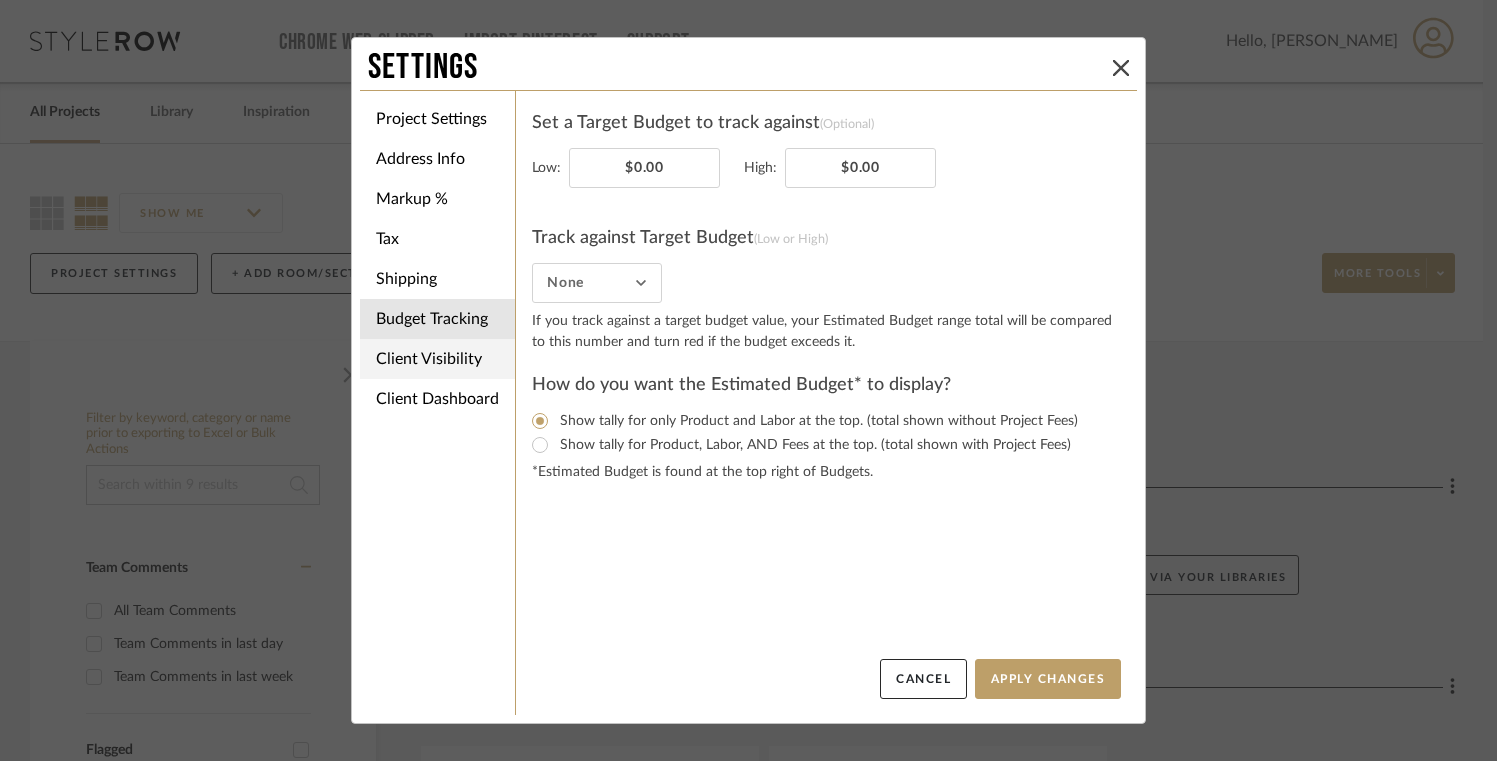 click on "Client Visibility" at bounding box center (437, 359) 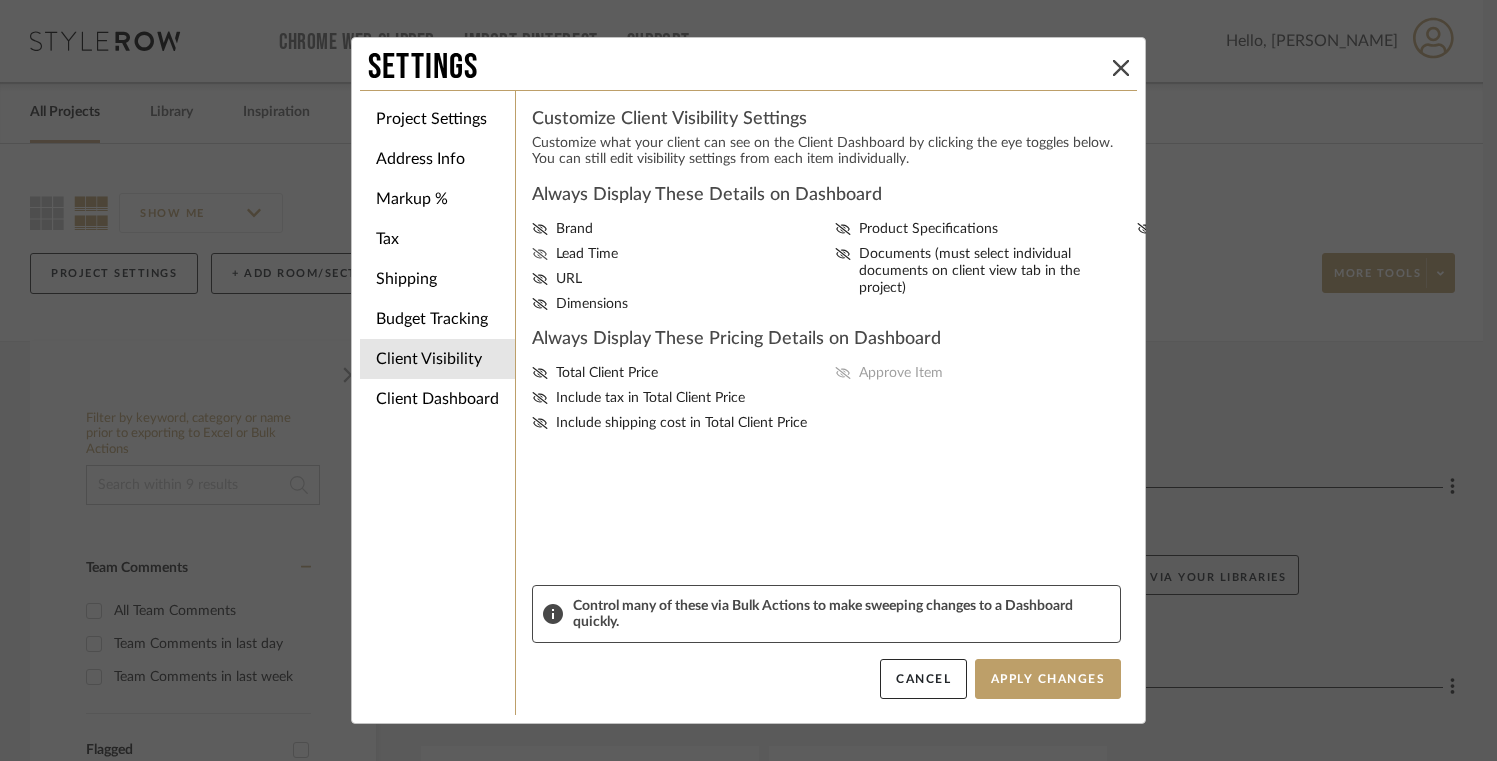 click 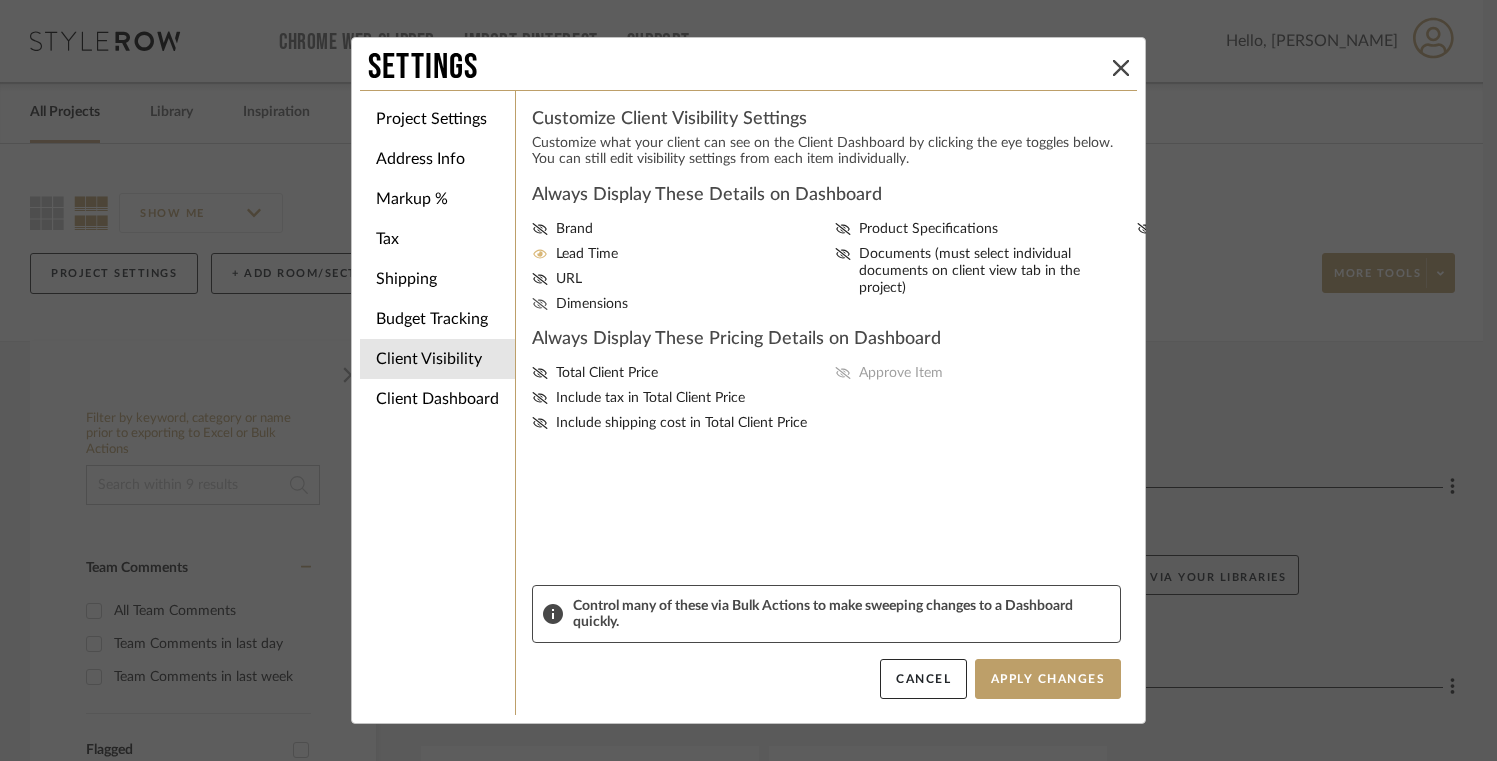 click 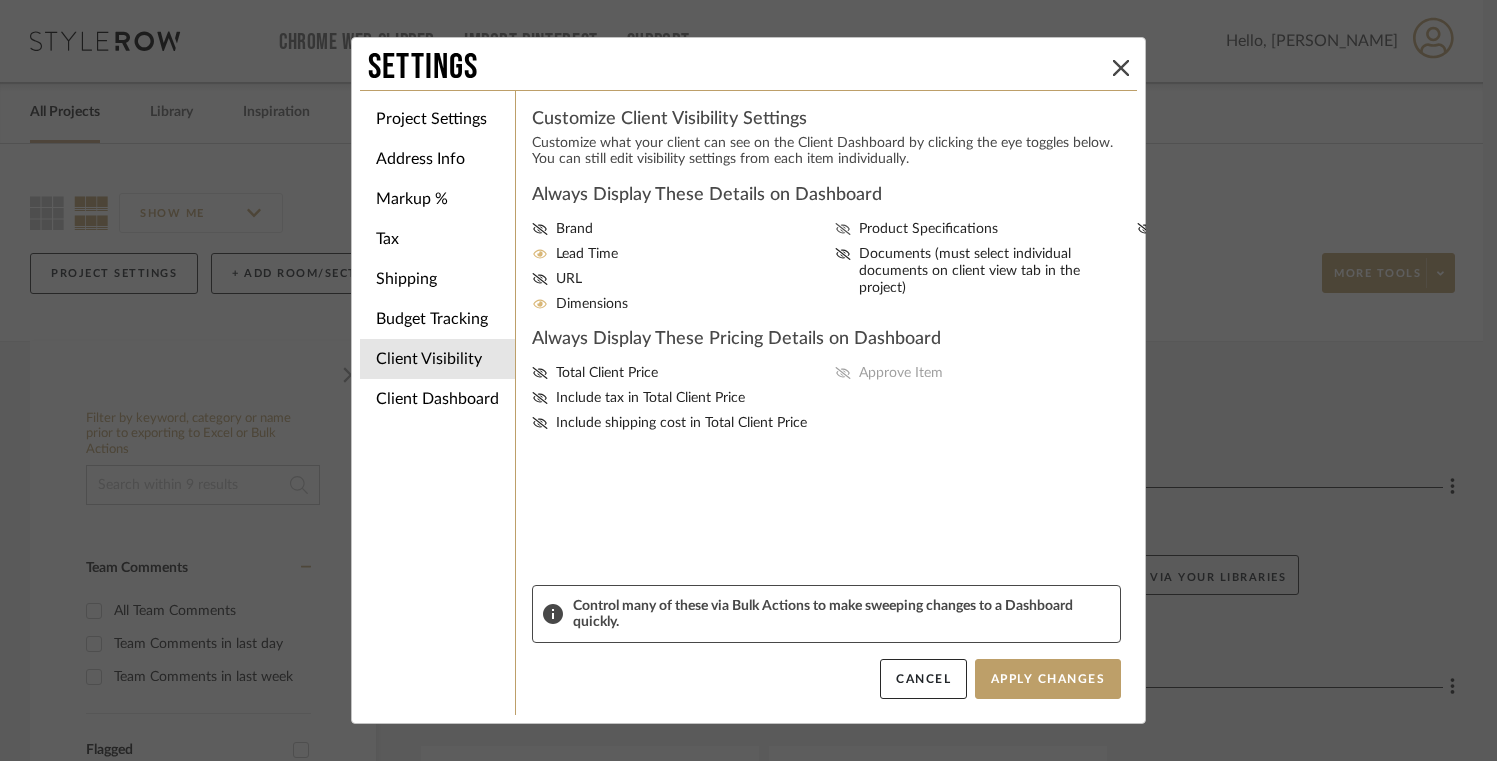 click 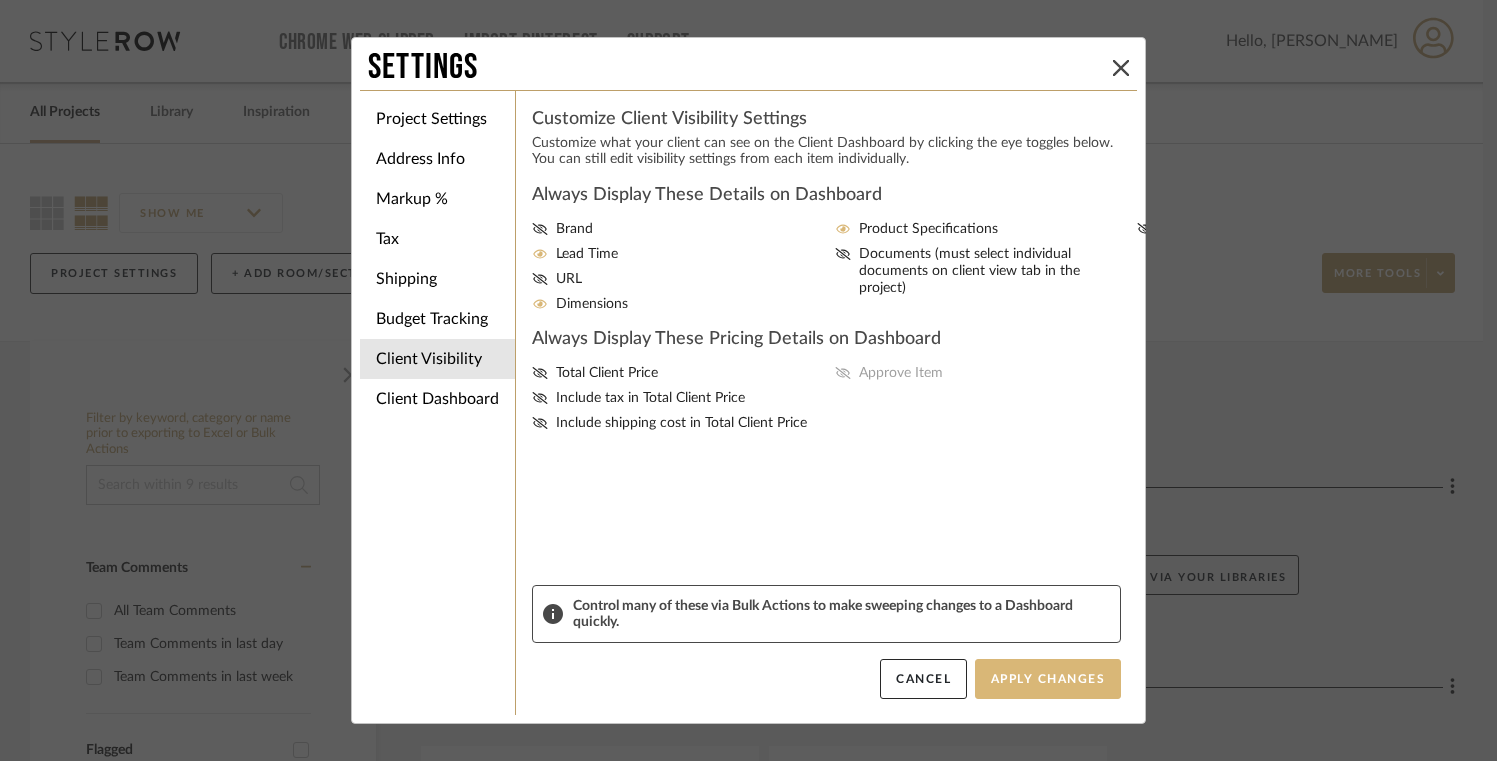 click on "Apply Changes" at bounding box center [1048, 679] 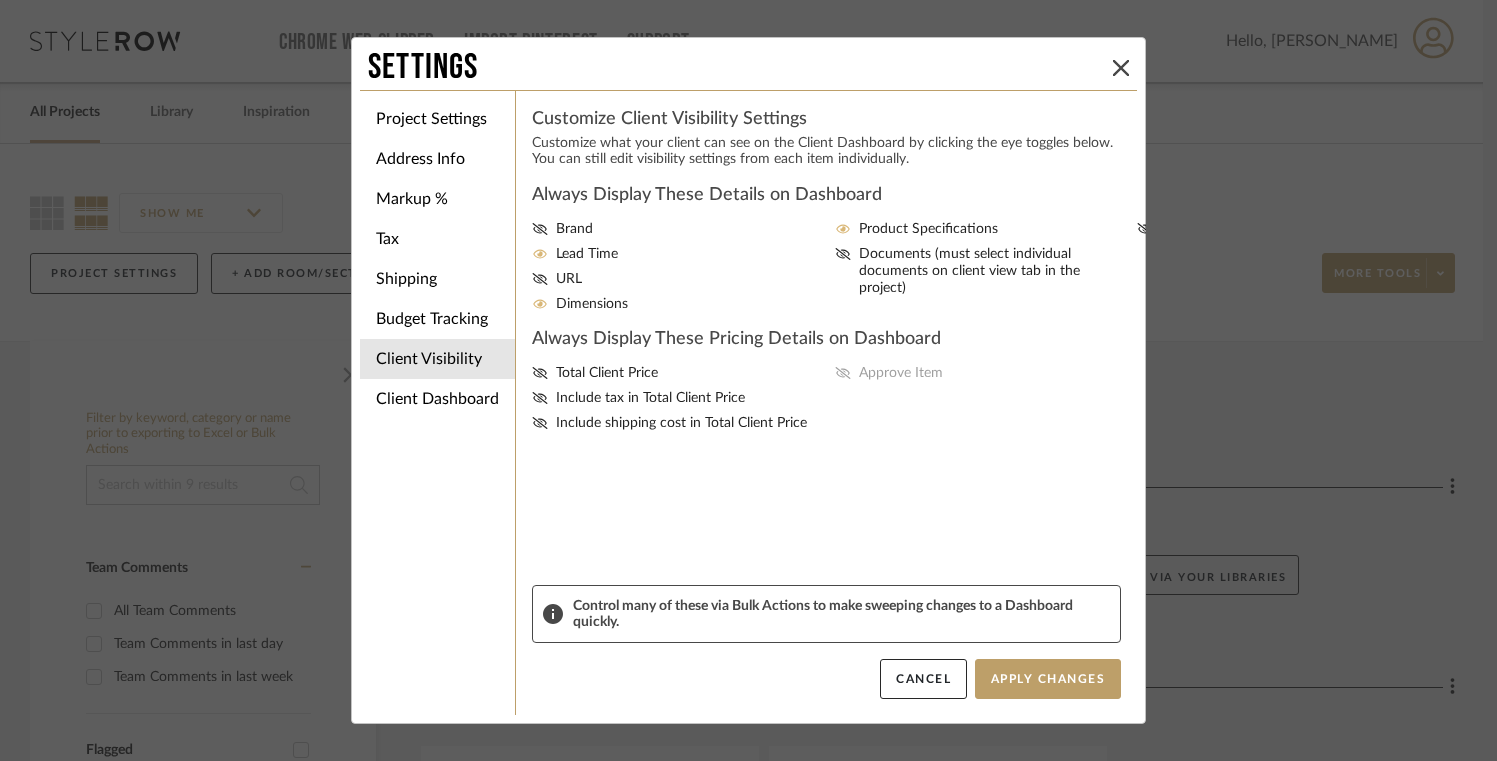 click on "Settings  Project Settings   Address Info   Markup %   Tax   Shipping   Budget Tracking   Client Visibility   Client Dashboard  Customize Client Visibility Settings  Customize what your client can see on the Client Dashboard by clicking the eye toggles below. You can still edit visibility settings from each item individually.  Always Display These Details on Dashboard Brand Lead Time URL Dimensions Product Specifications Documents (must select individual documents on client view tab in the project) Install Date Always Display These Pricing Details on Dashboard Total Client Price Include tax in Total Client Price Include shipping cost in Total Client Price Approve Item  Control many of these via Bulk Actions to make sweeping changes to a Dashboard quickly.  Cancel Apply Changes" at bounding box center [748, 380] 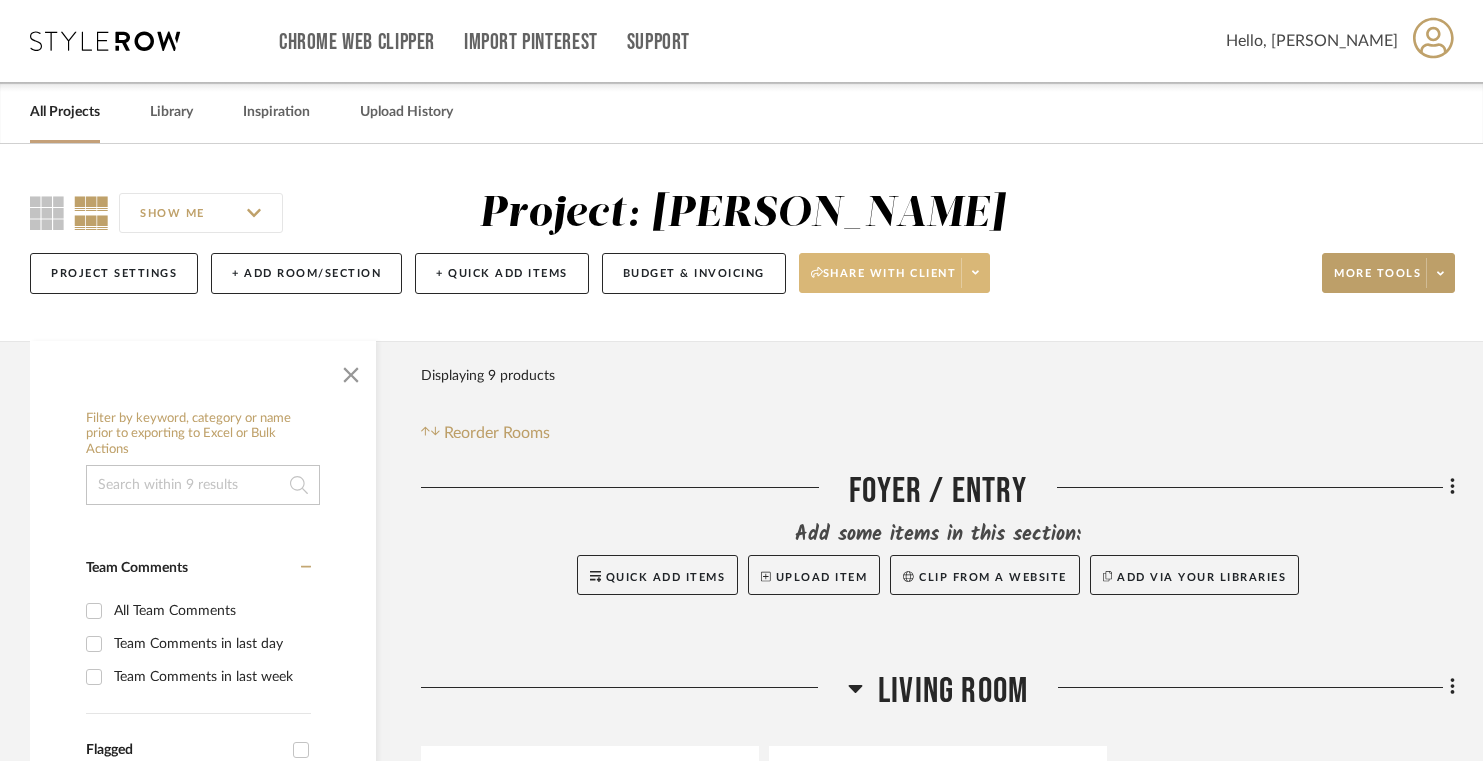click on "Share with client" 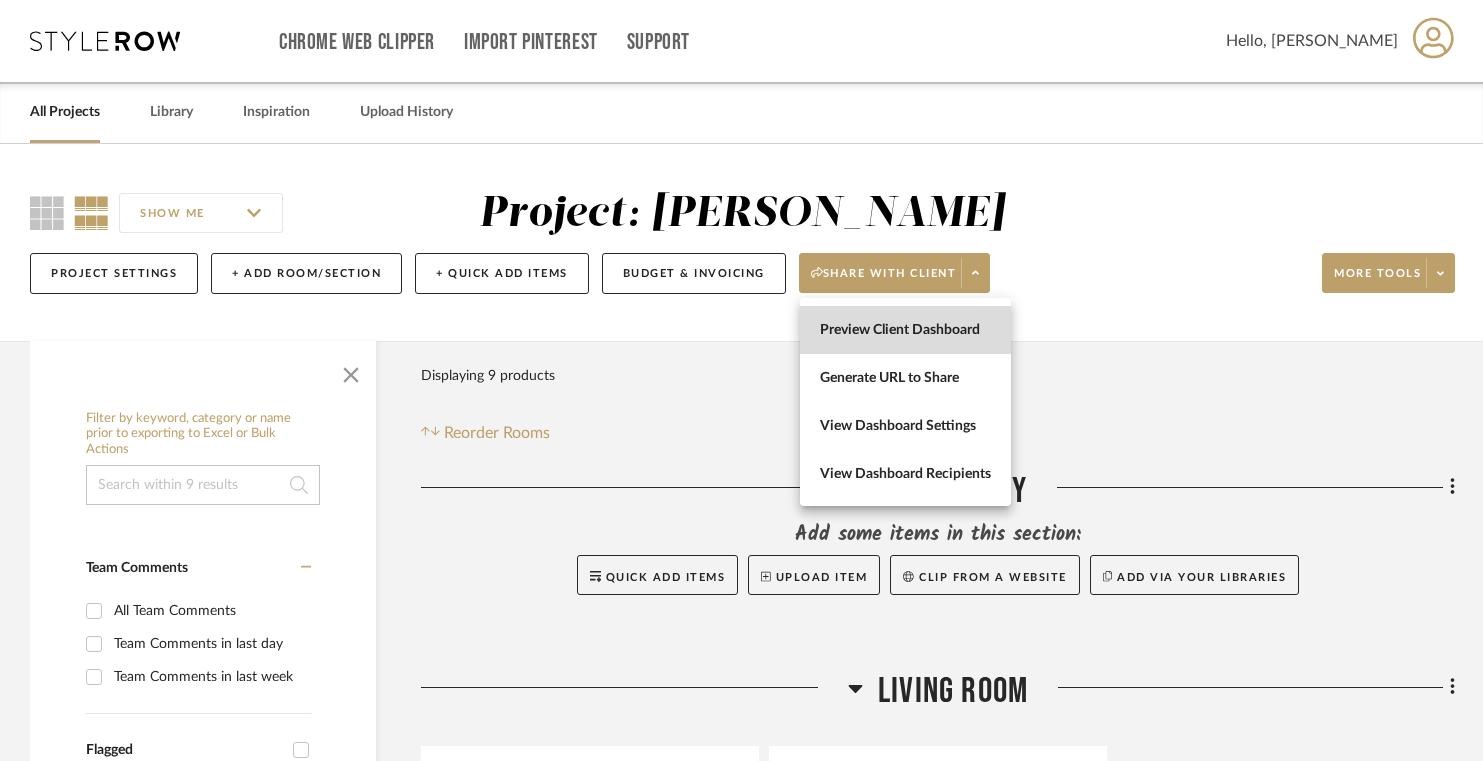 click on "Preview Client Dashboard" at bounding box center [905, 330] 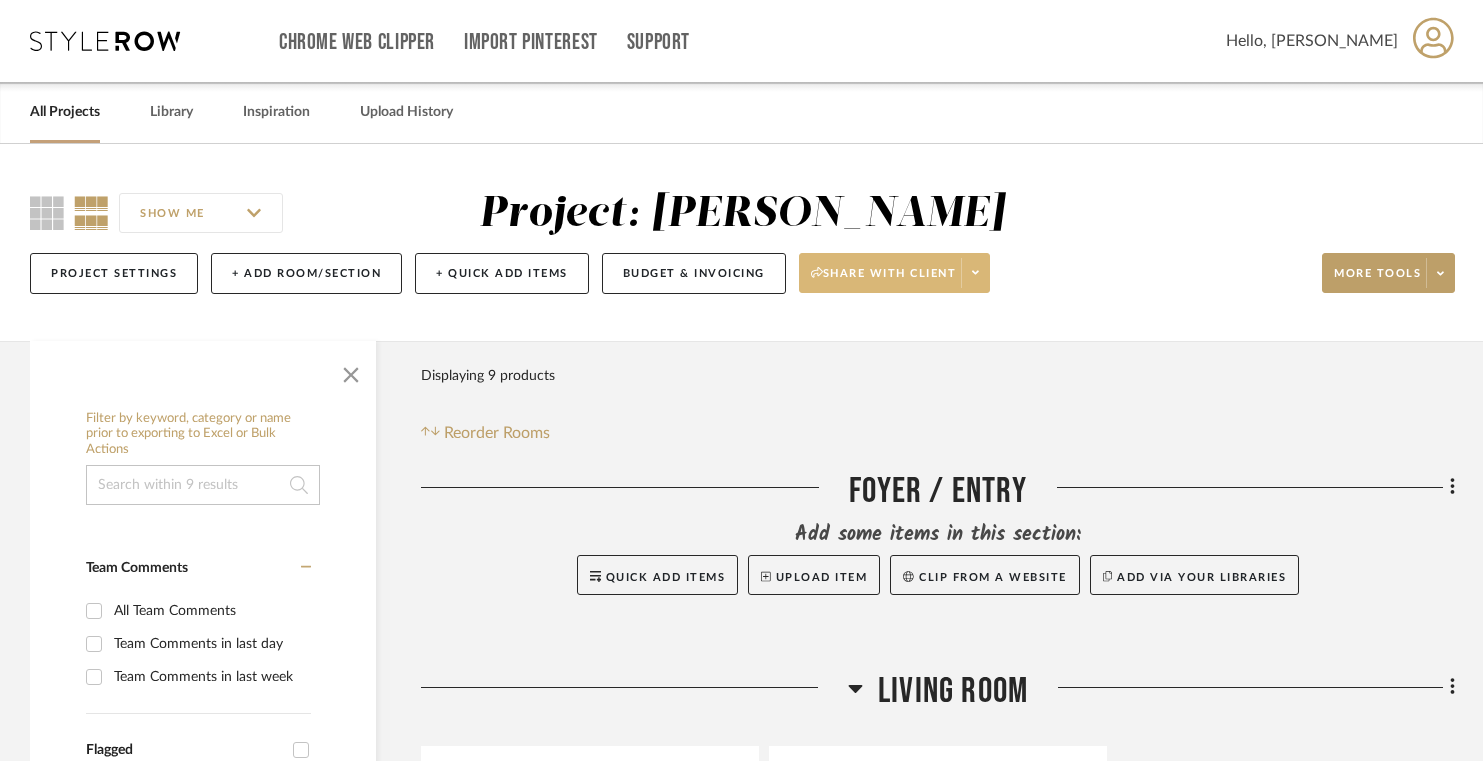 click on "Share with client" 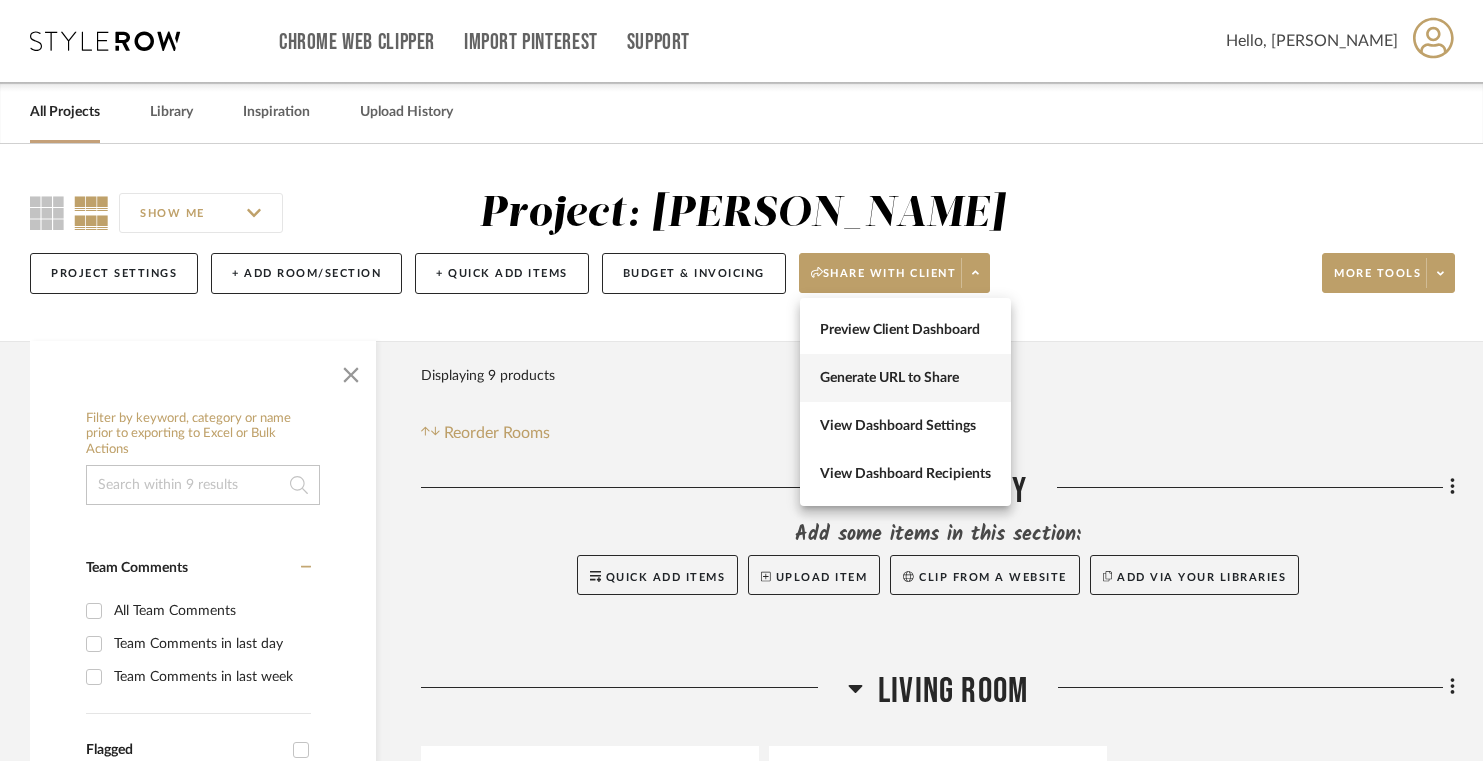 click on "Generate URL to Share" at bounding box center [905, 378] 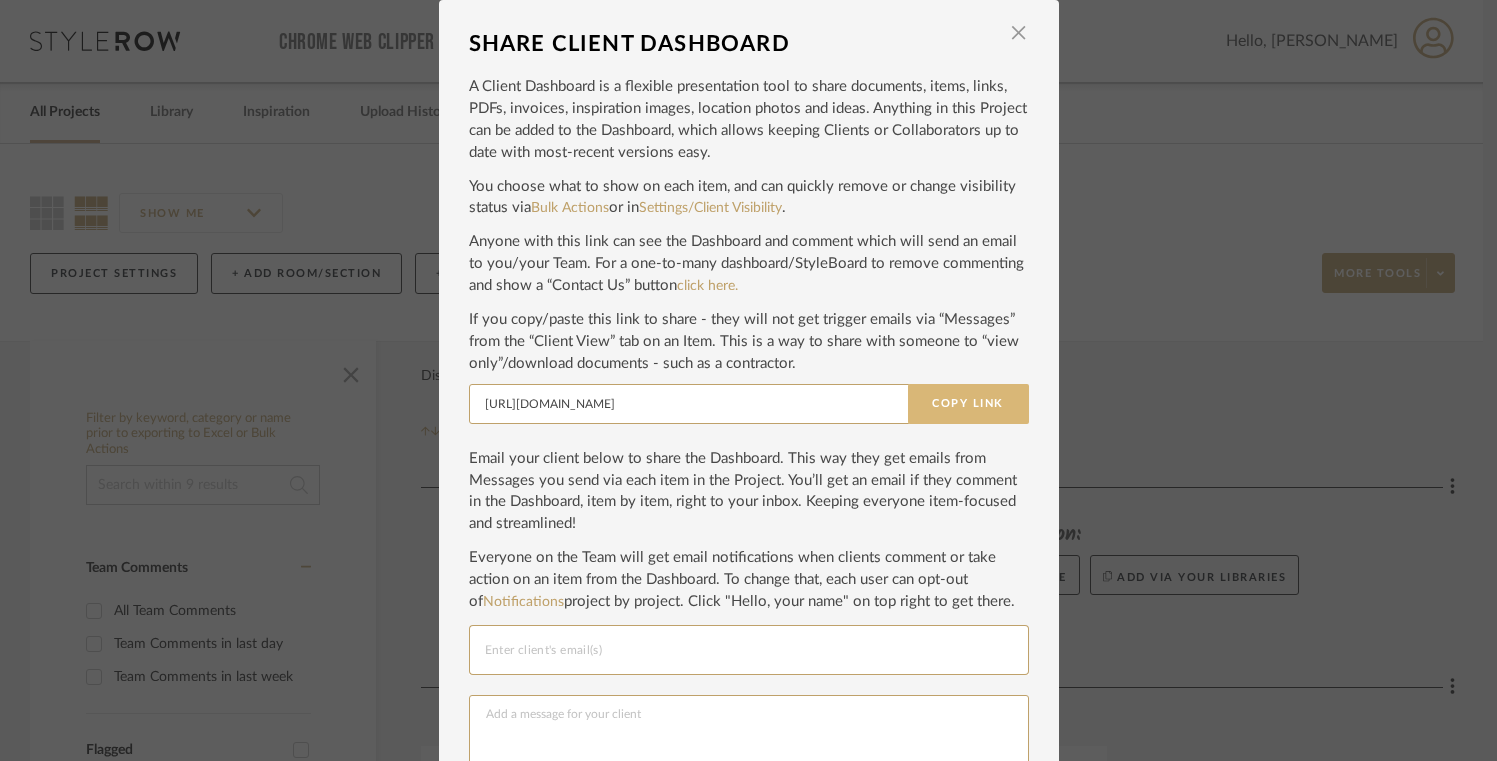 click on "Copy Link" at bounding box center (968, 404) 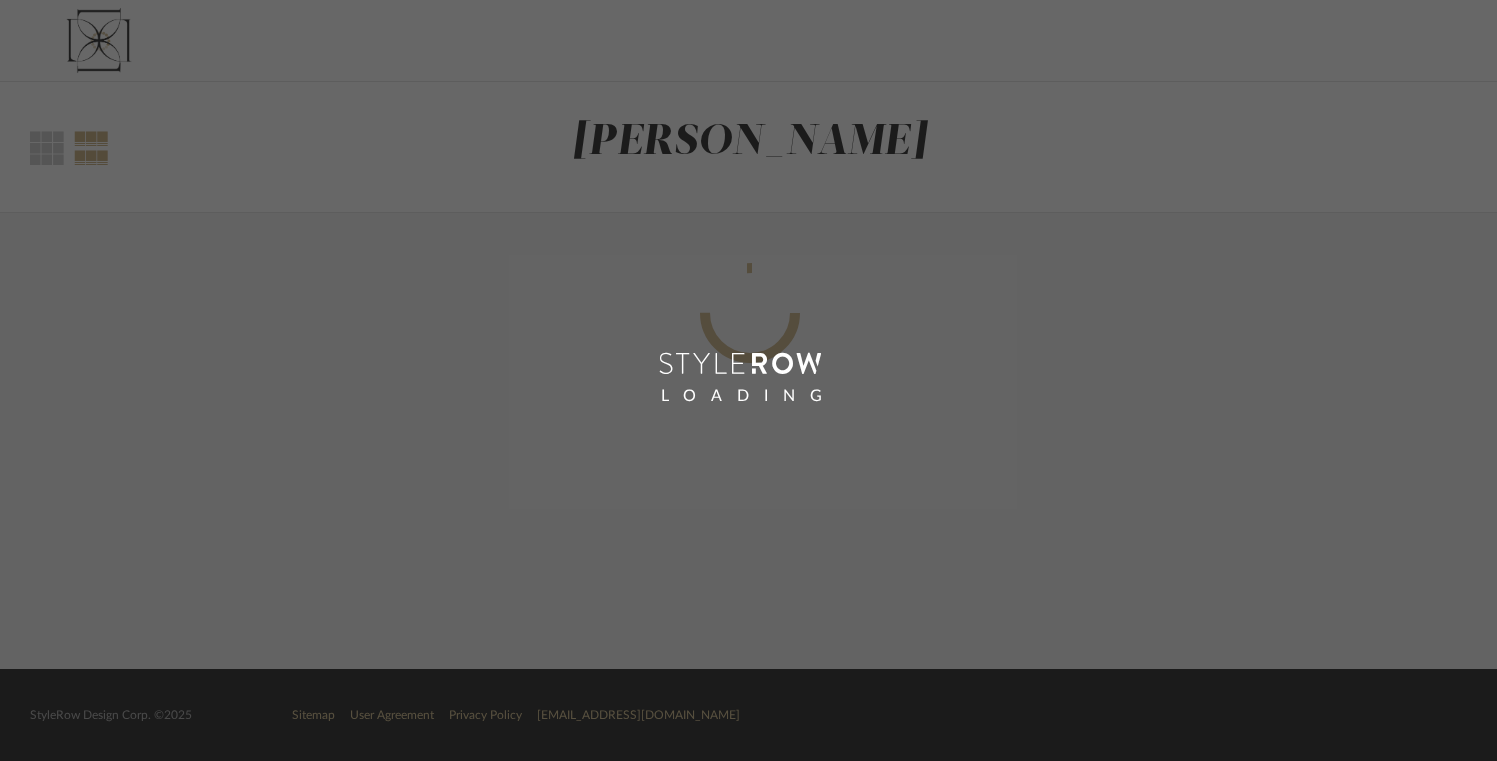 scroll, scrollTop: 0, scrollLeft: 0, axis: both 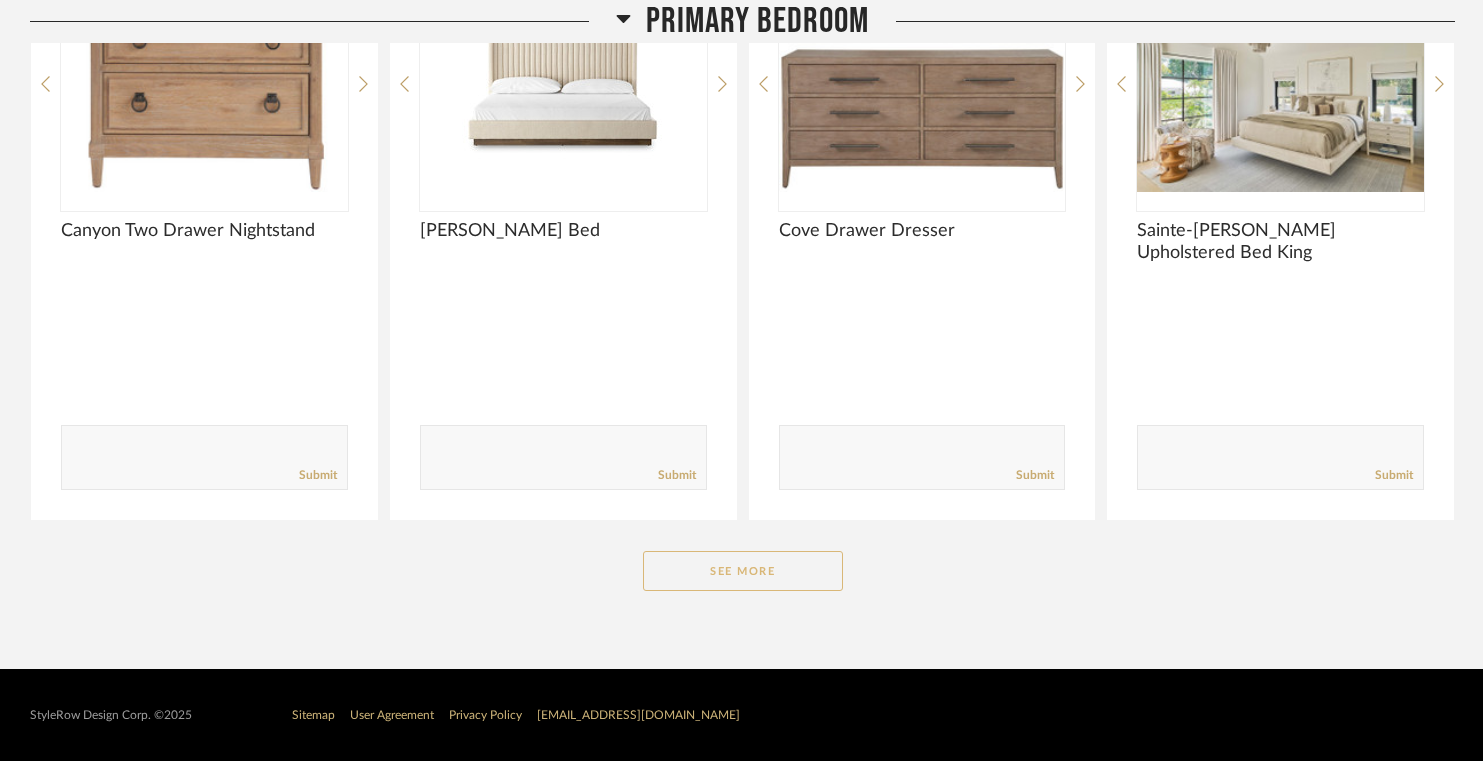 click on "See More" 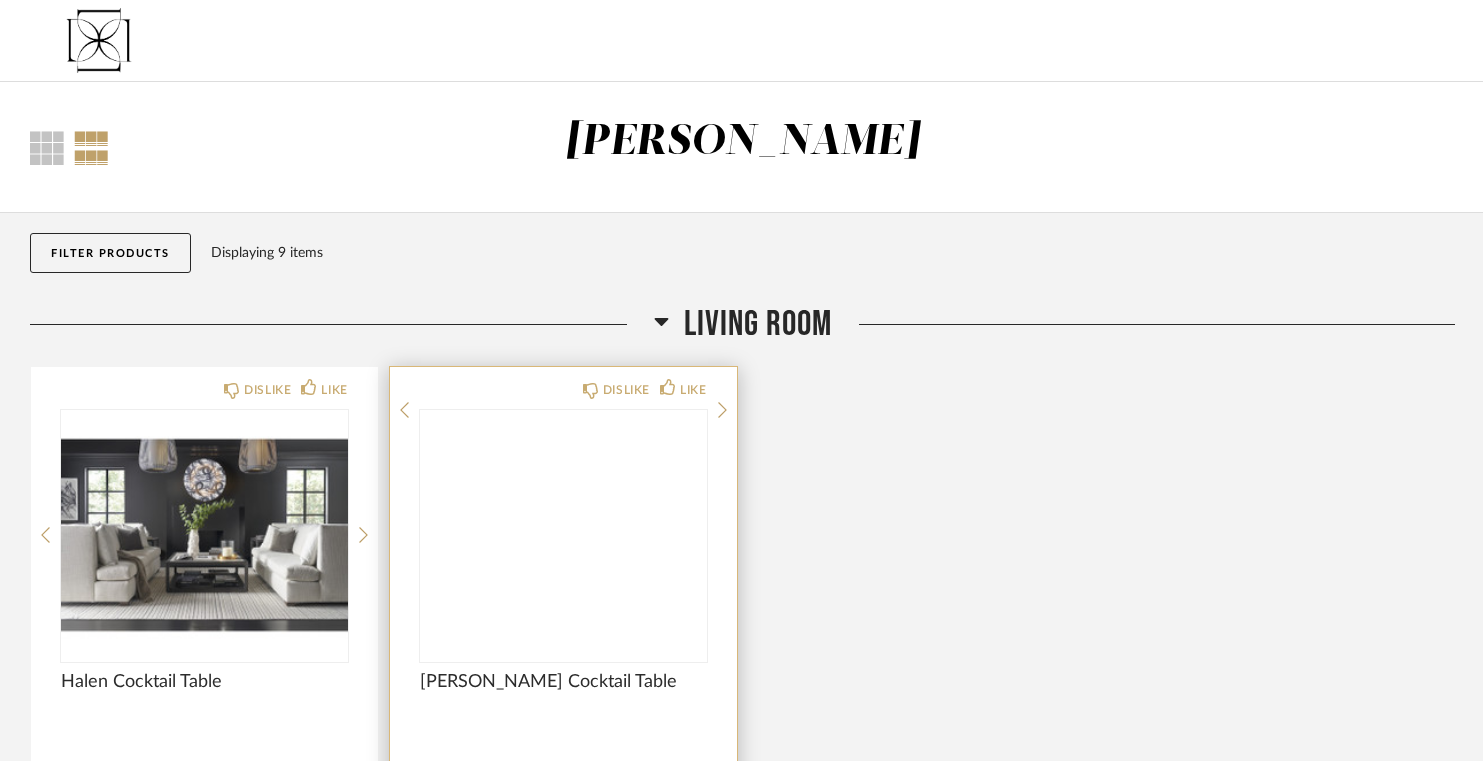 scroll, scrollTop: 0, scrollLeft: 0, axis: both 